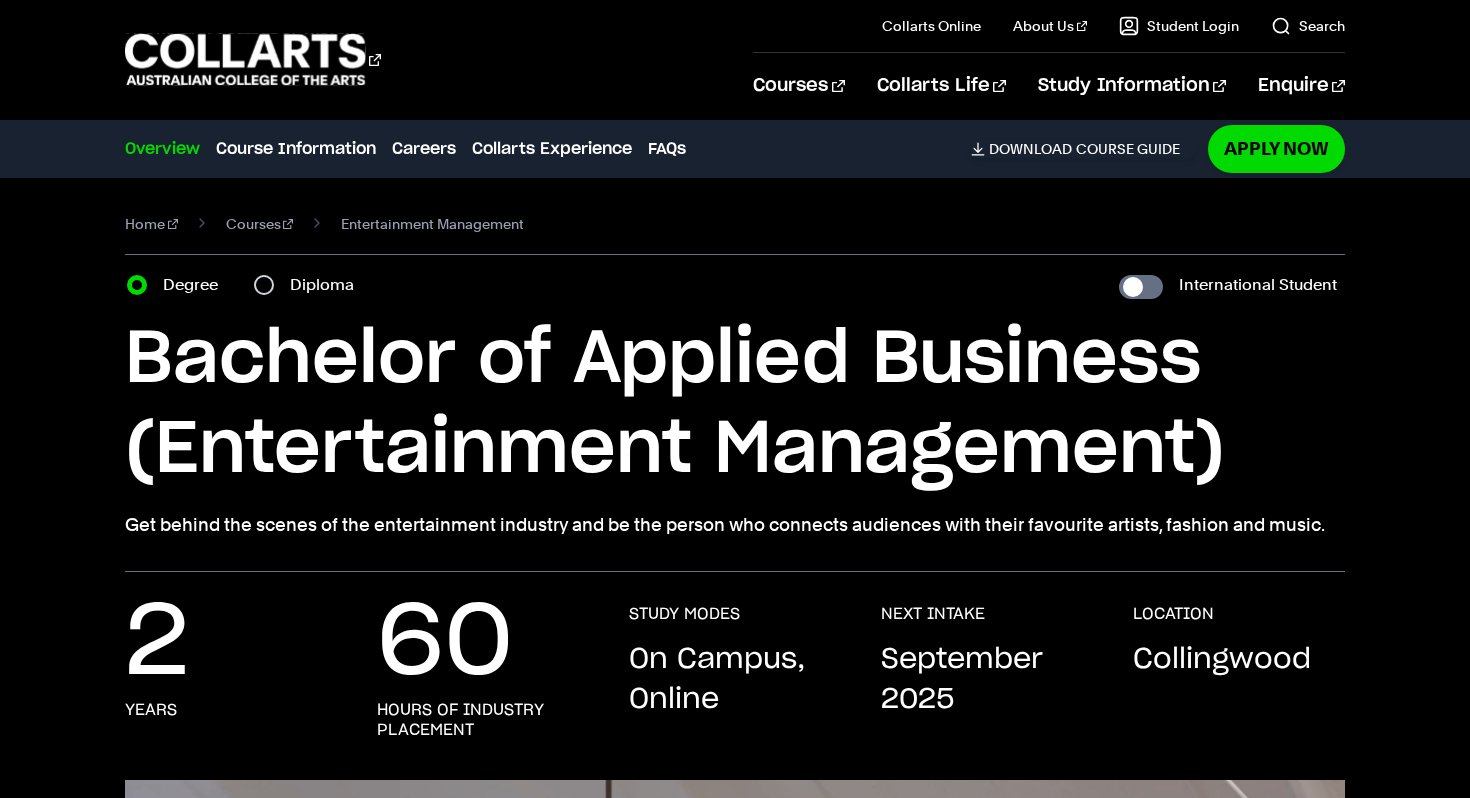 scroll, scrollTop: 2337, scrollLeft: 0, axis: vertical 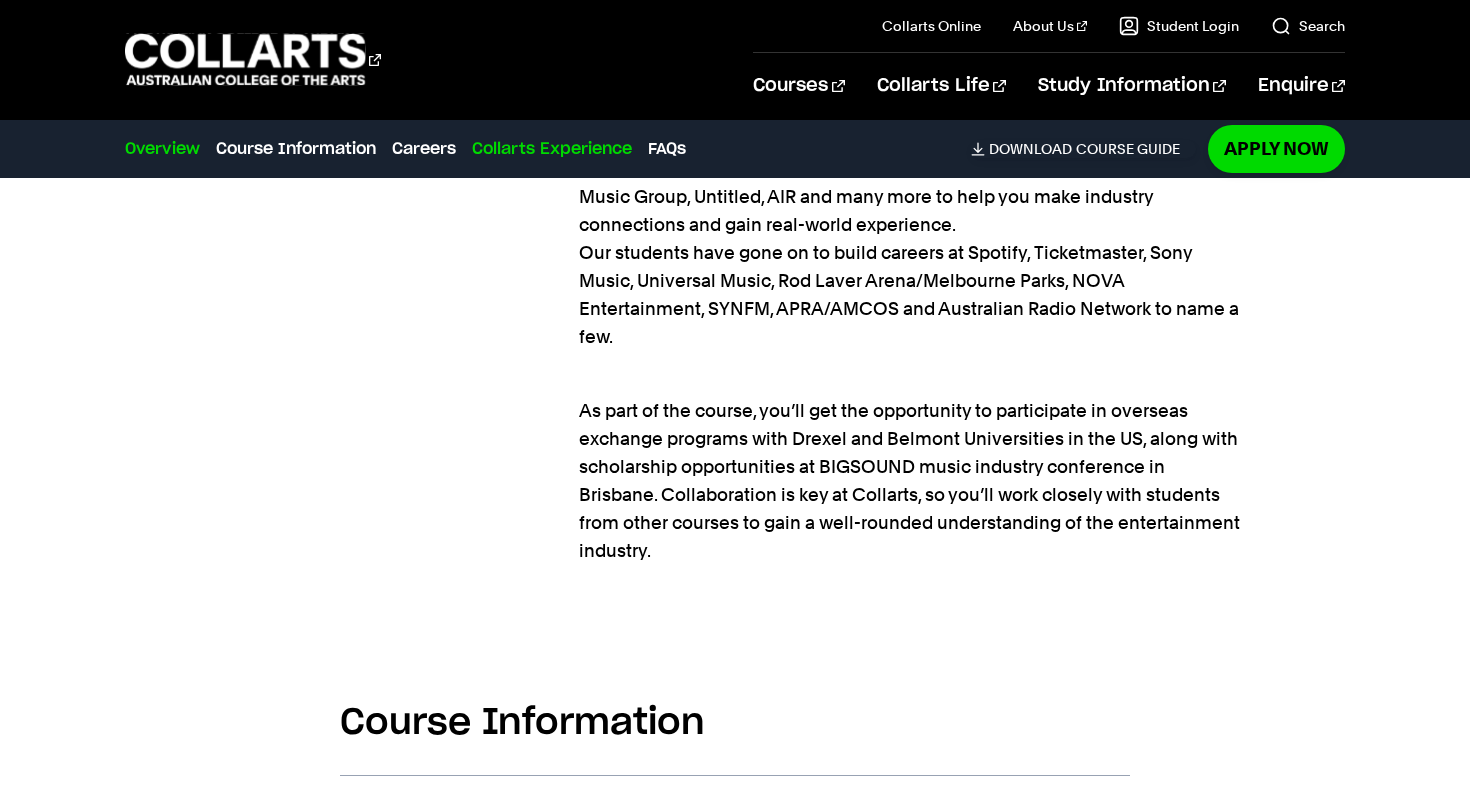 click on "Collarts Experience" at bounding box center (552, 149) 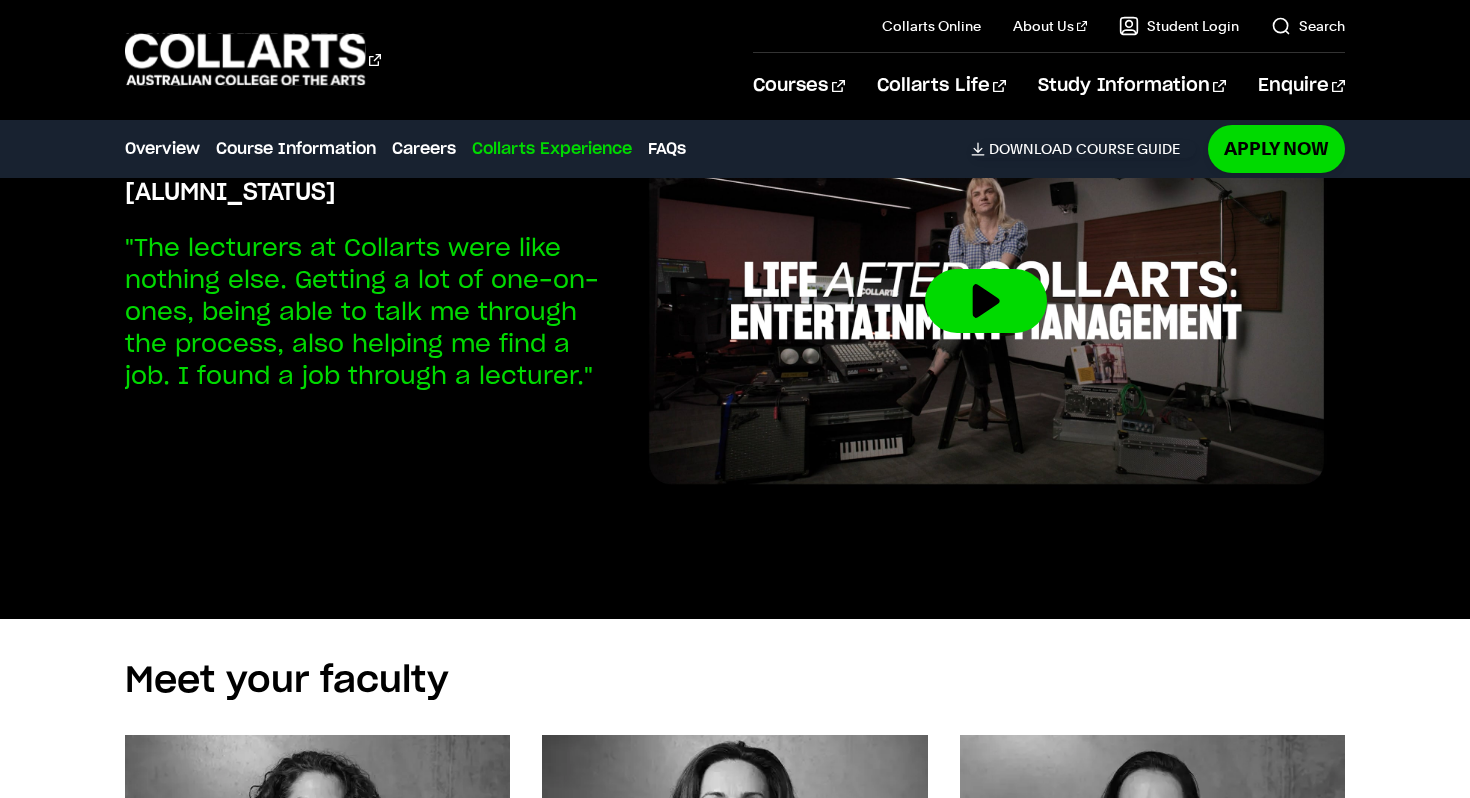scroll, scrollTop: 5732, scrollLeft: 0, axis: vertical 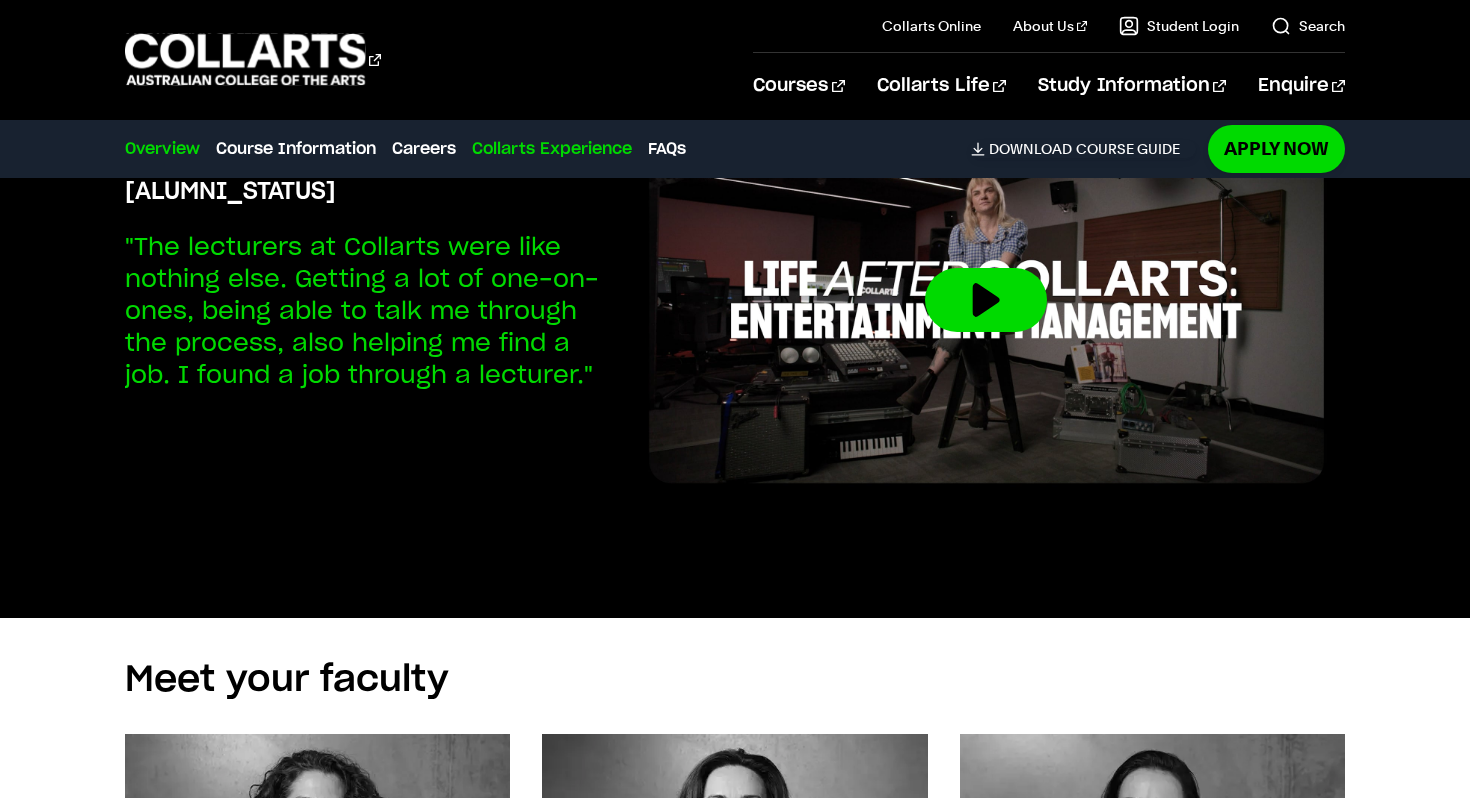 click on "Overview" at bounding box center (162, 149) 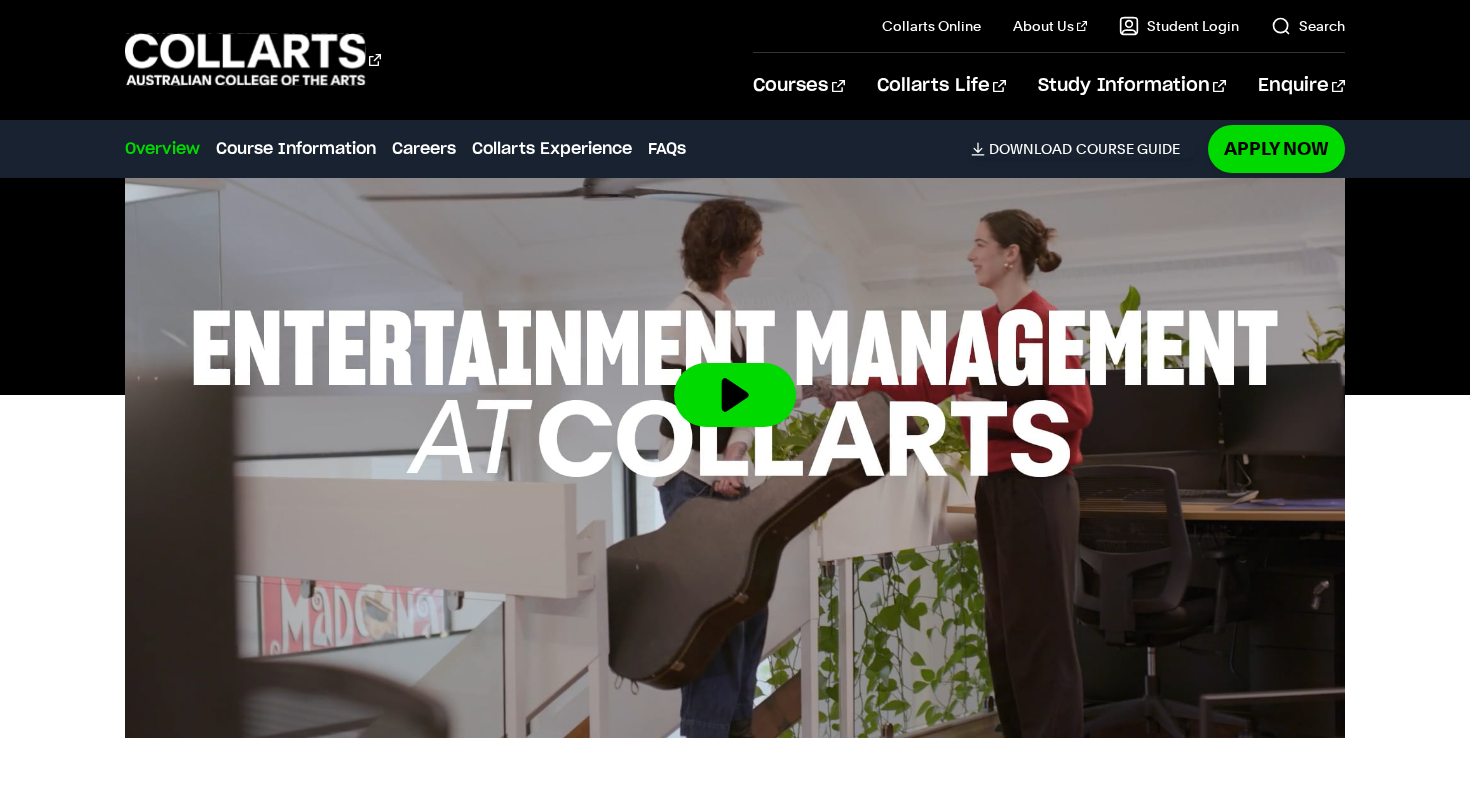 scroll, scrollTop: 456, scrollLeft: 0, axis: vertical 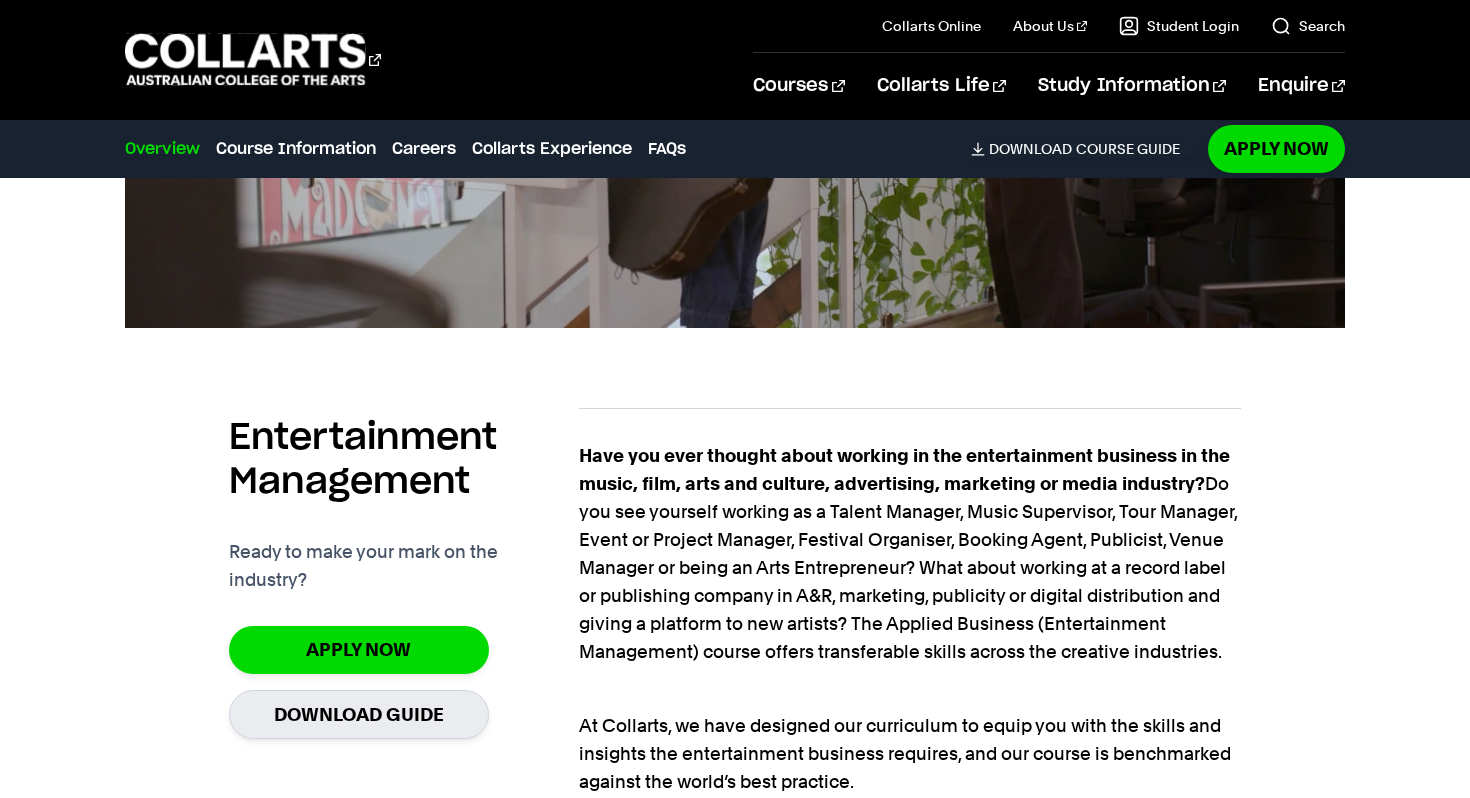 click on "Courses" at bounding box center (424, 59) 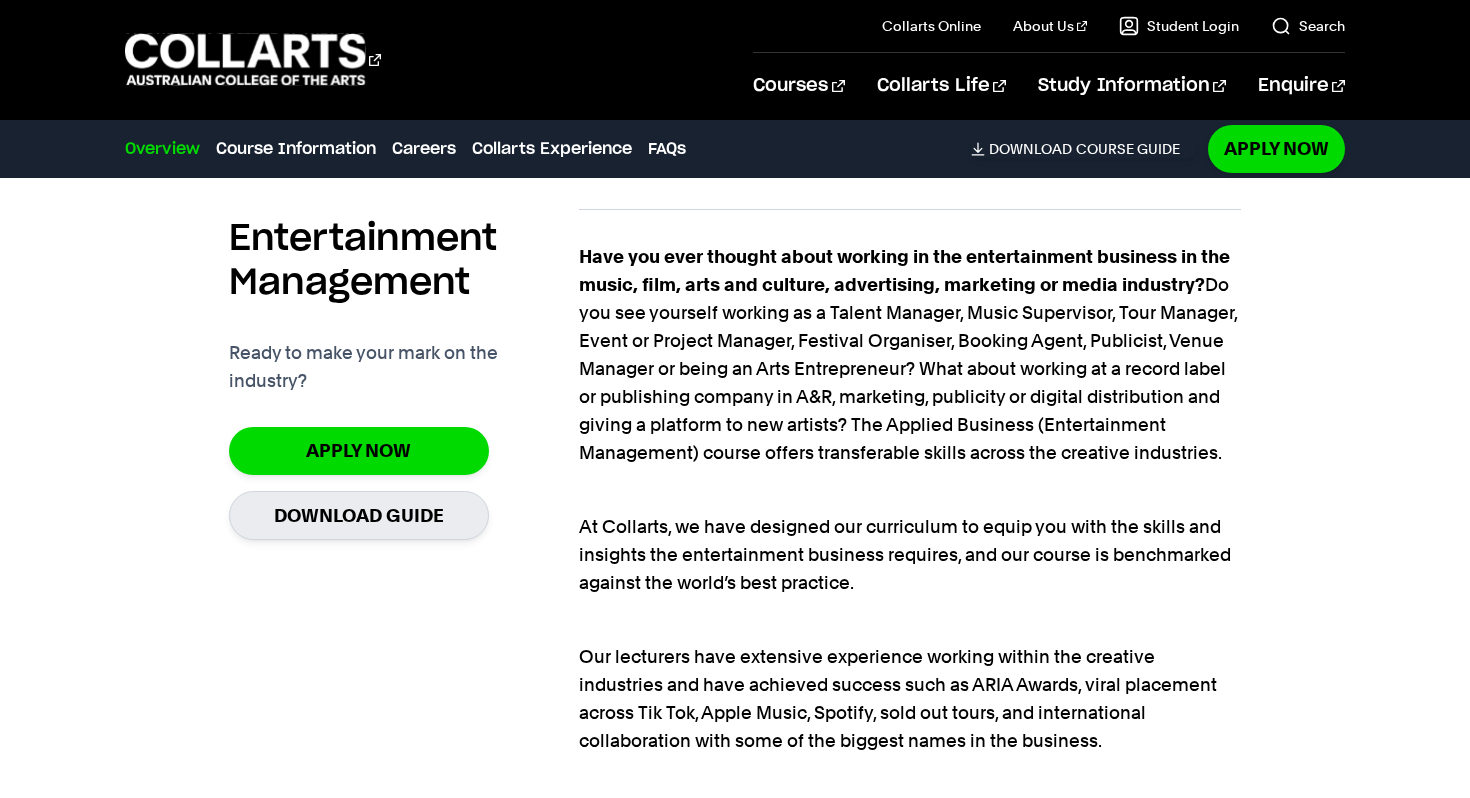 scroll, scrollTop: 1357, scrollLeft: 0, axis: vertical 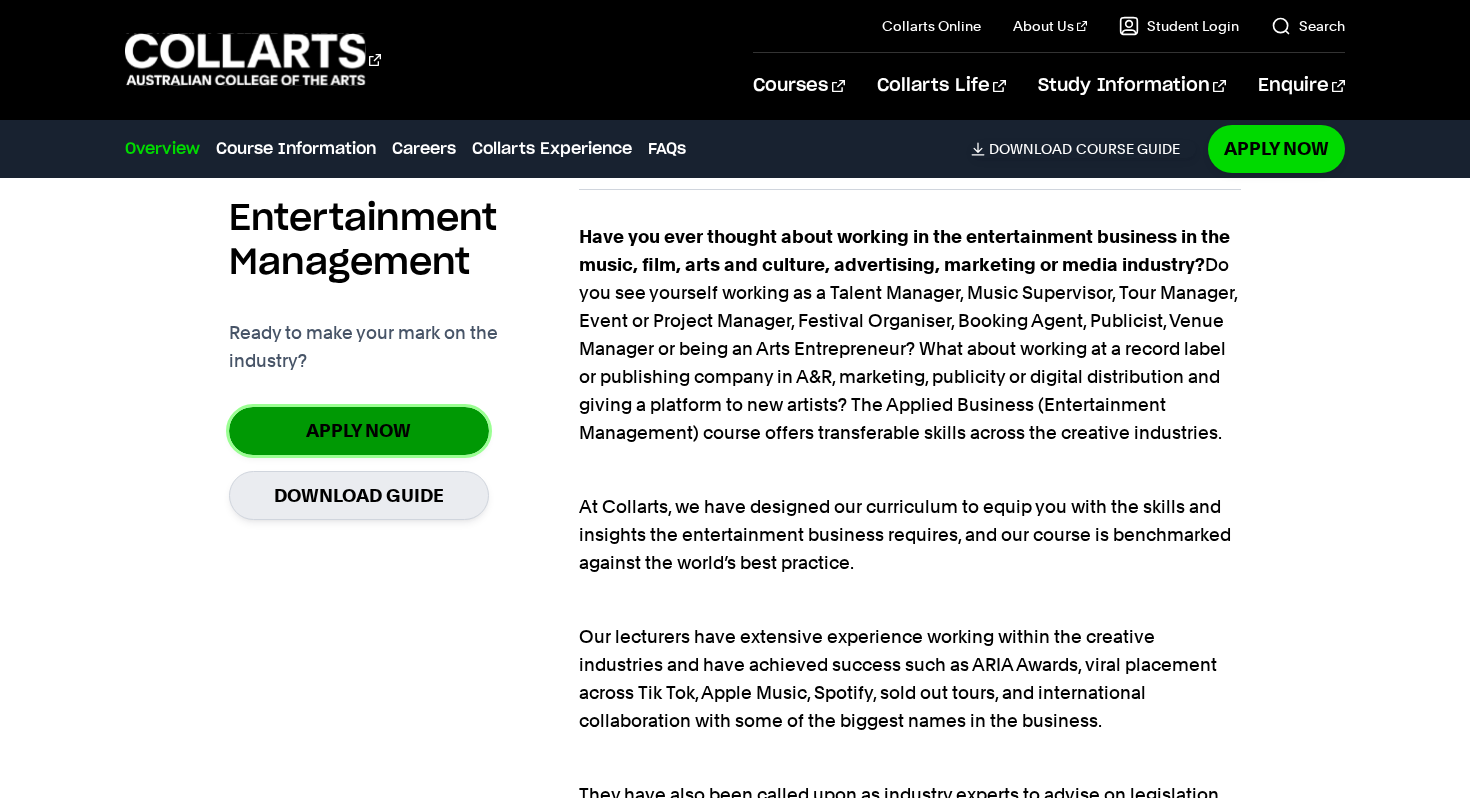 click on "Apply Now" at bounding box center [359, 430] 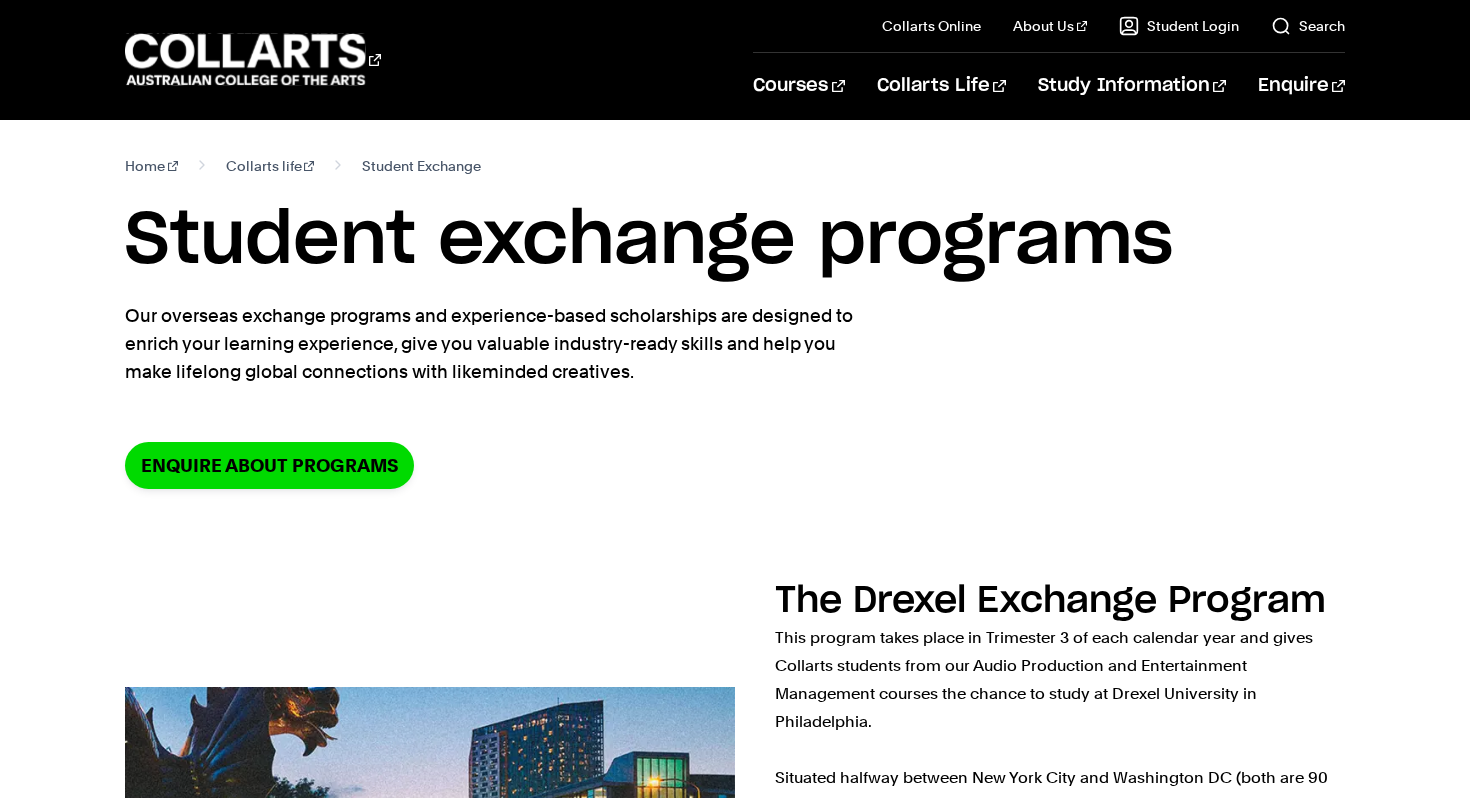 scroll, scrollTop: 0, scrollLeft: 0, axis: both 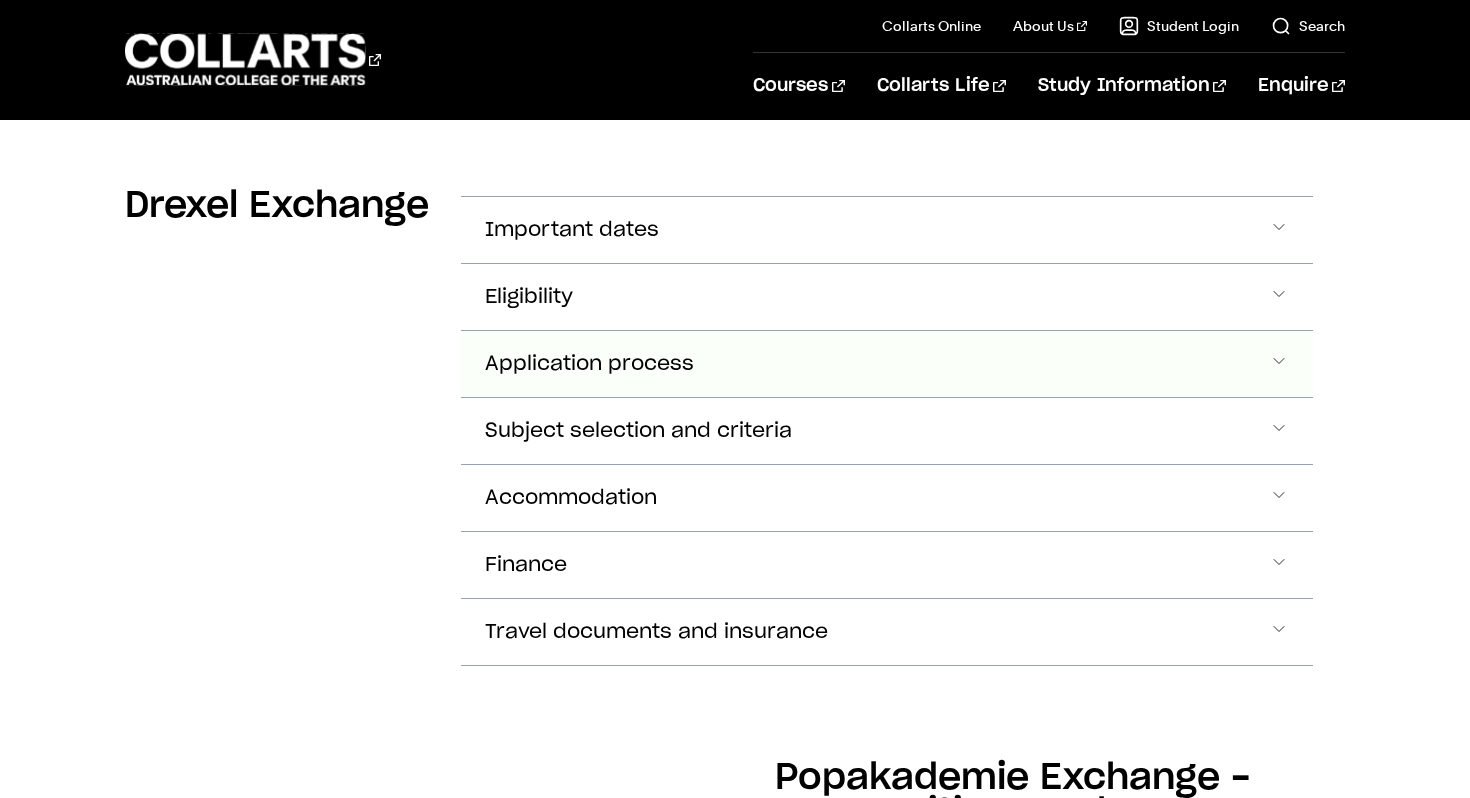 click on "Application process" at bounding box center (887, 230) 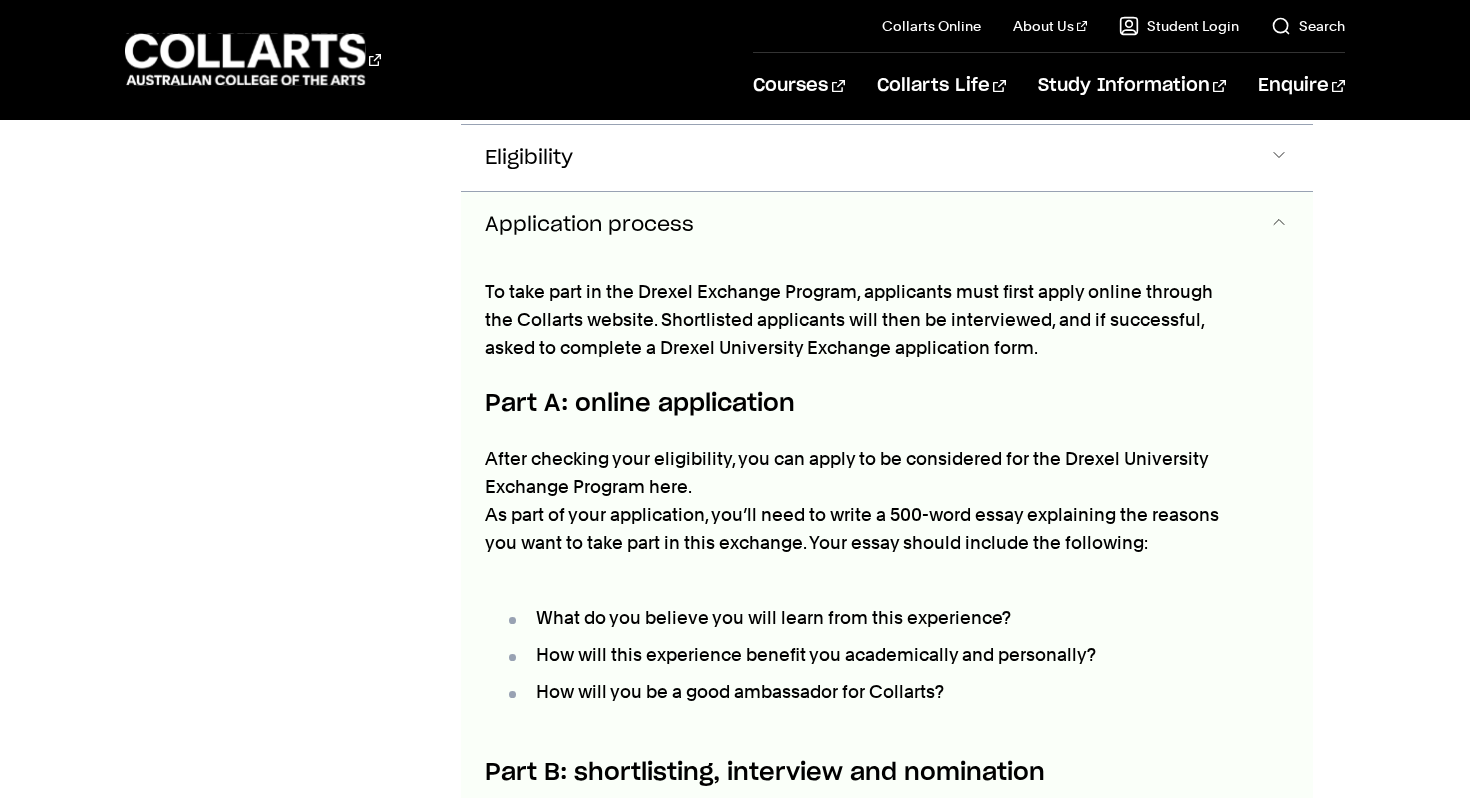 scroll, scrollTop: 1142, scrollLeft: 0, axis: vertical 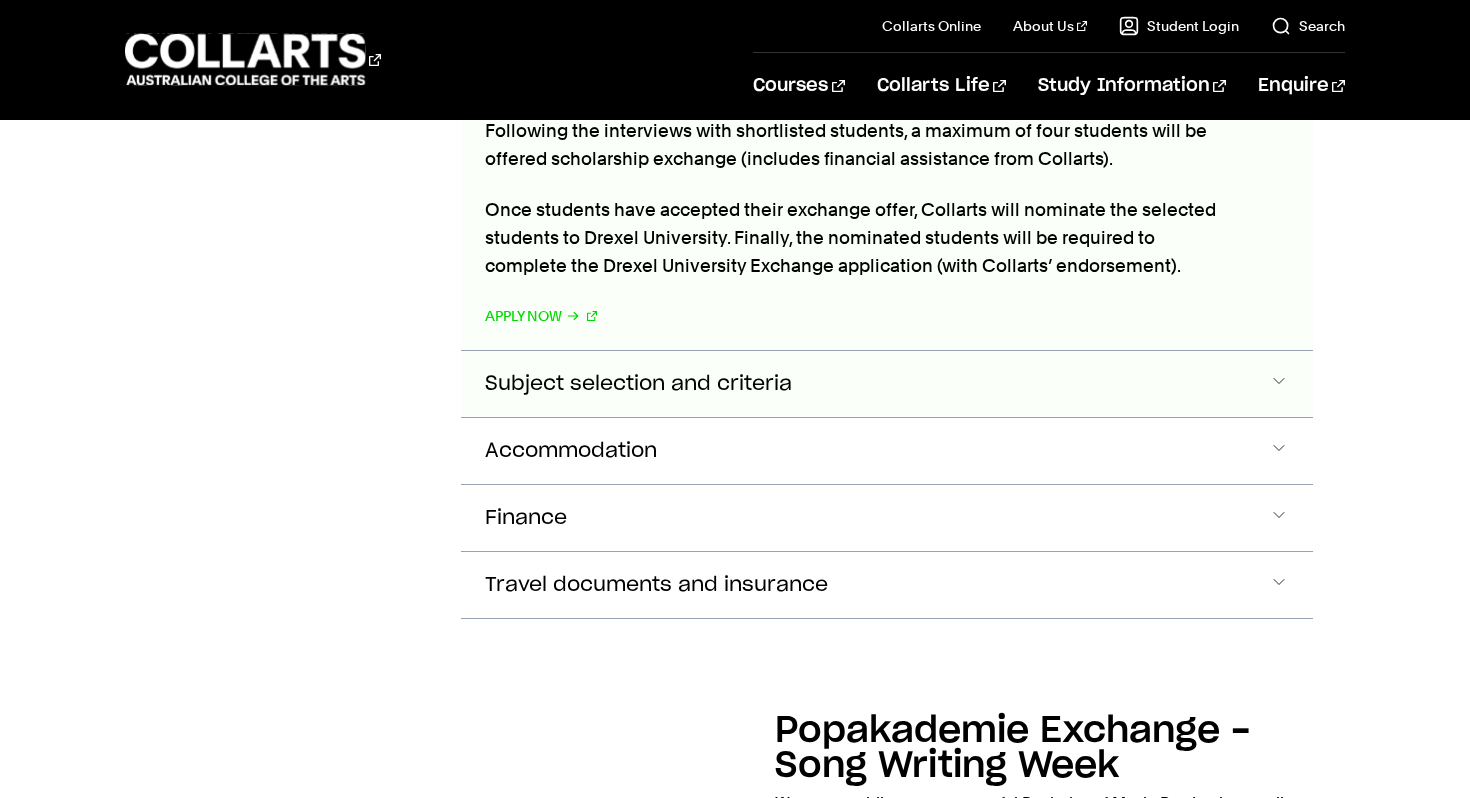 click on "Subject selection and criteria" at bounding box center [572, -712] 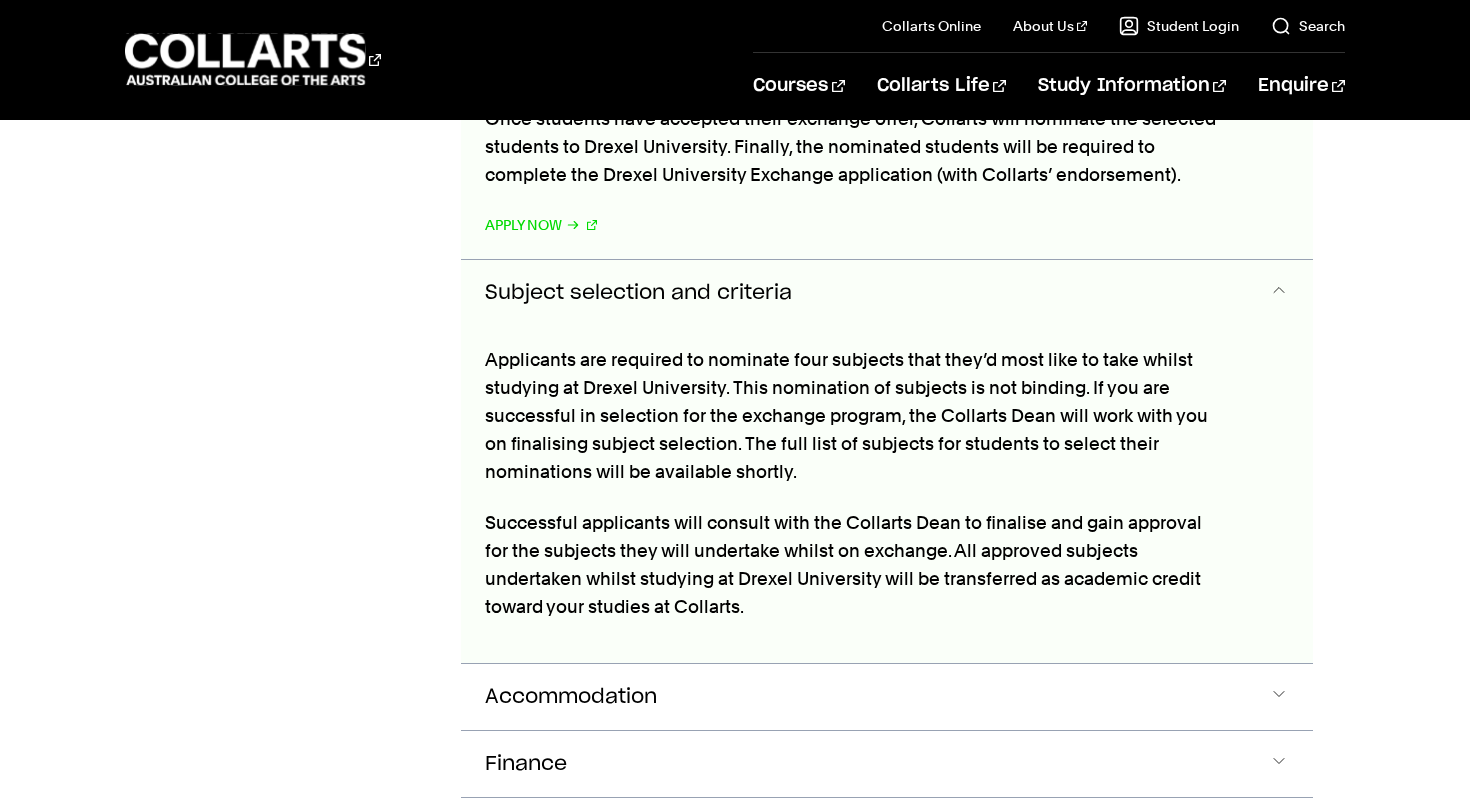 scroll, scrollTop: 2135, scrollLeft: 0, axis: vertical 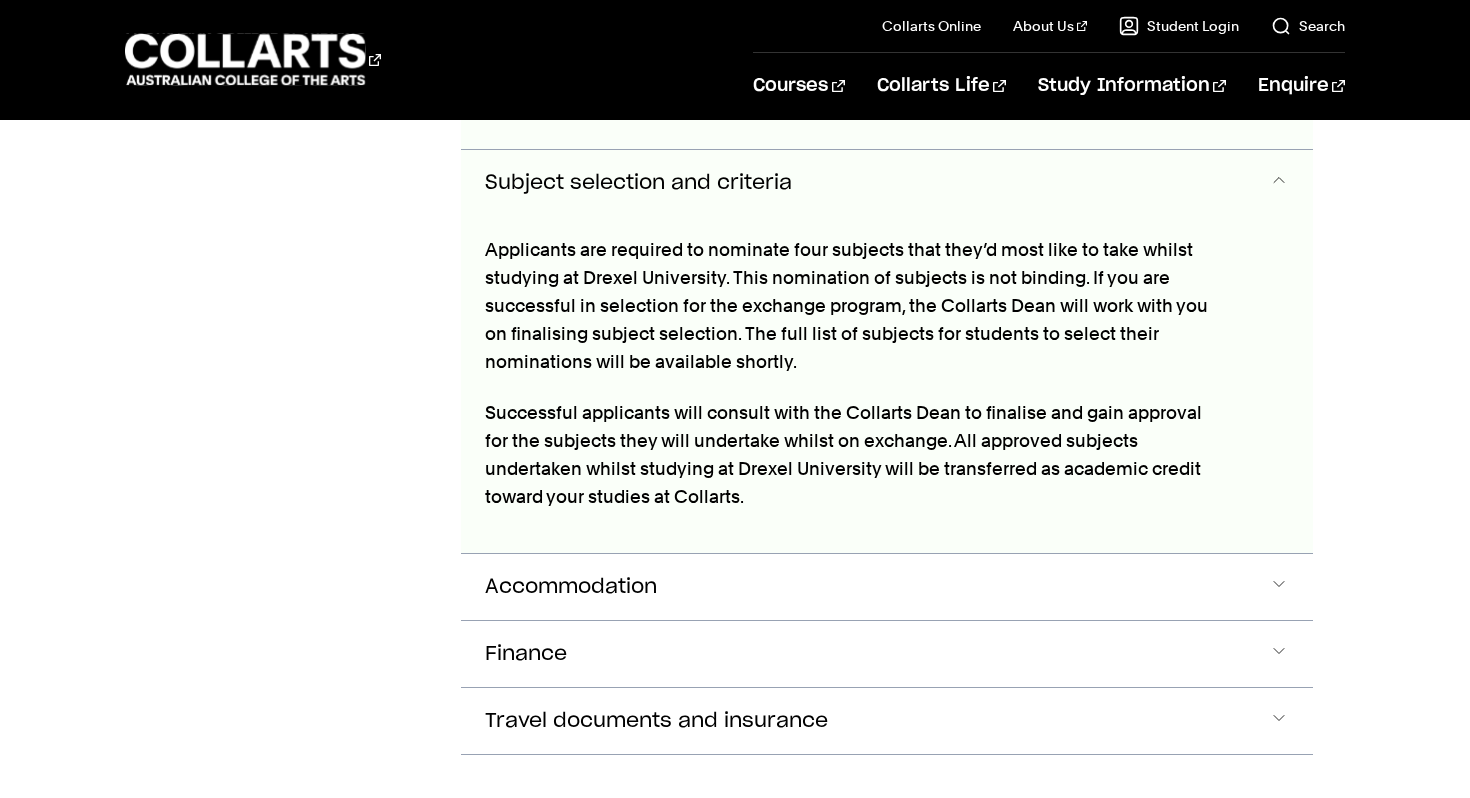 click on "Subject selection and criteria" at bounding box center (589, -779) 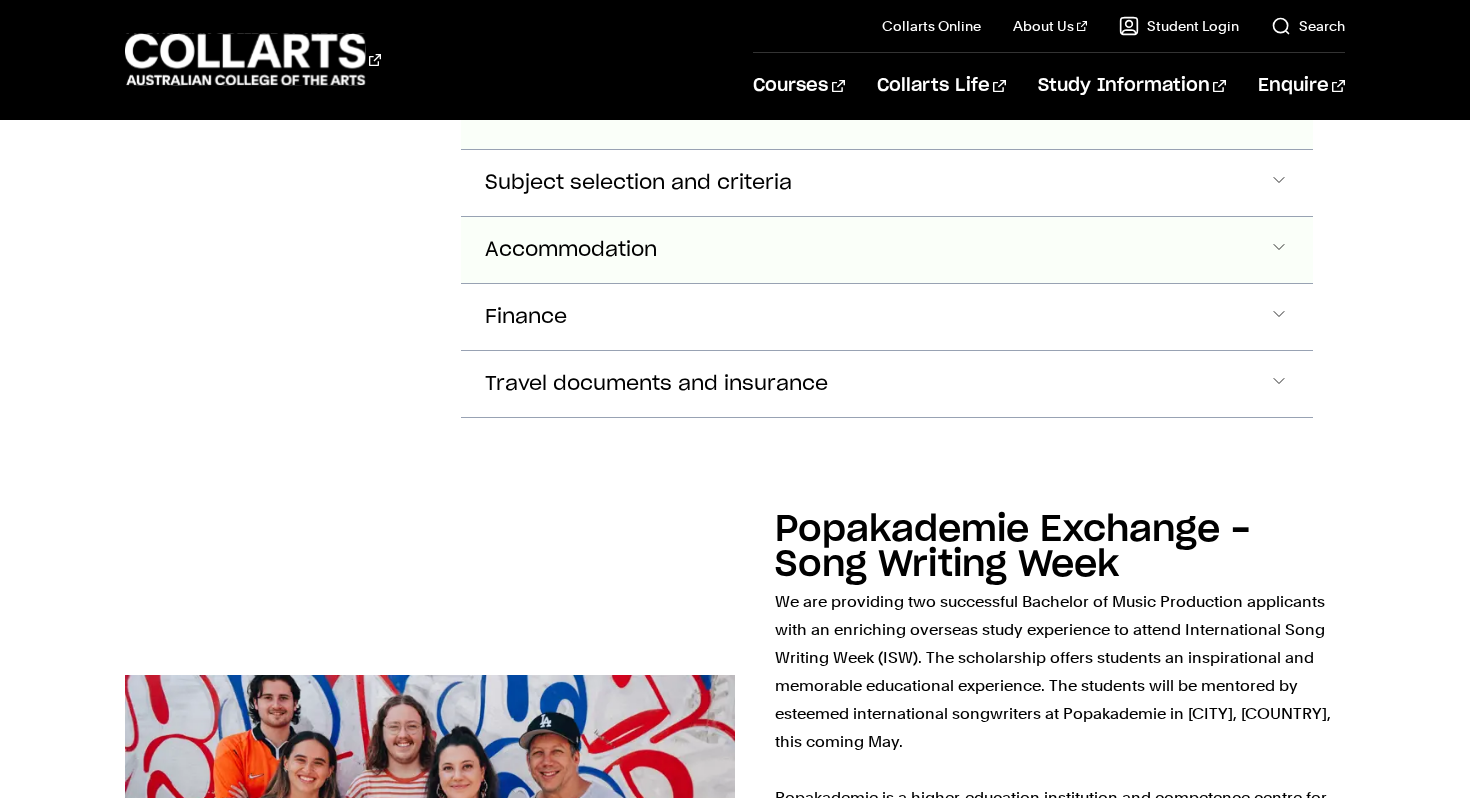 click on "Accommodation" at bounding box center (887, -913) 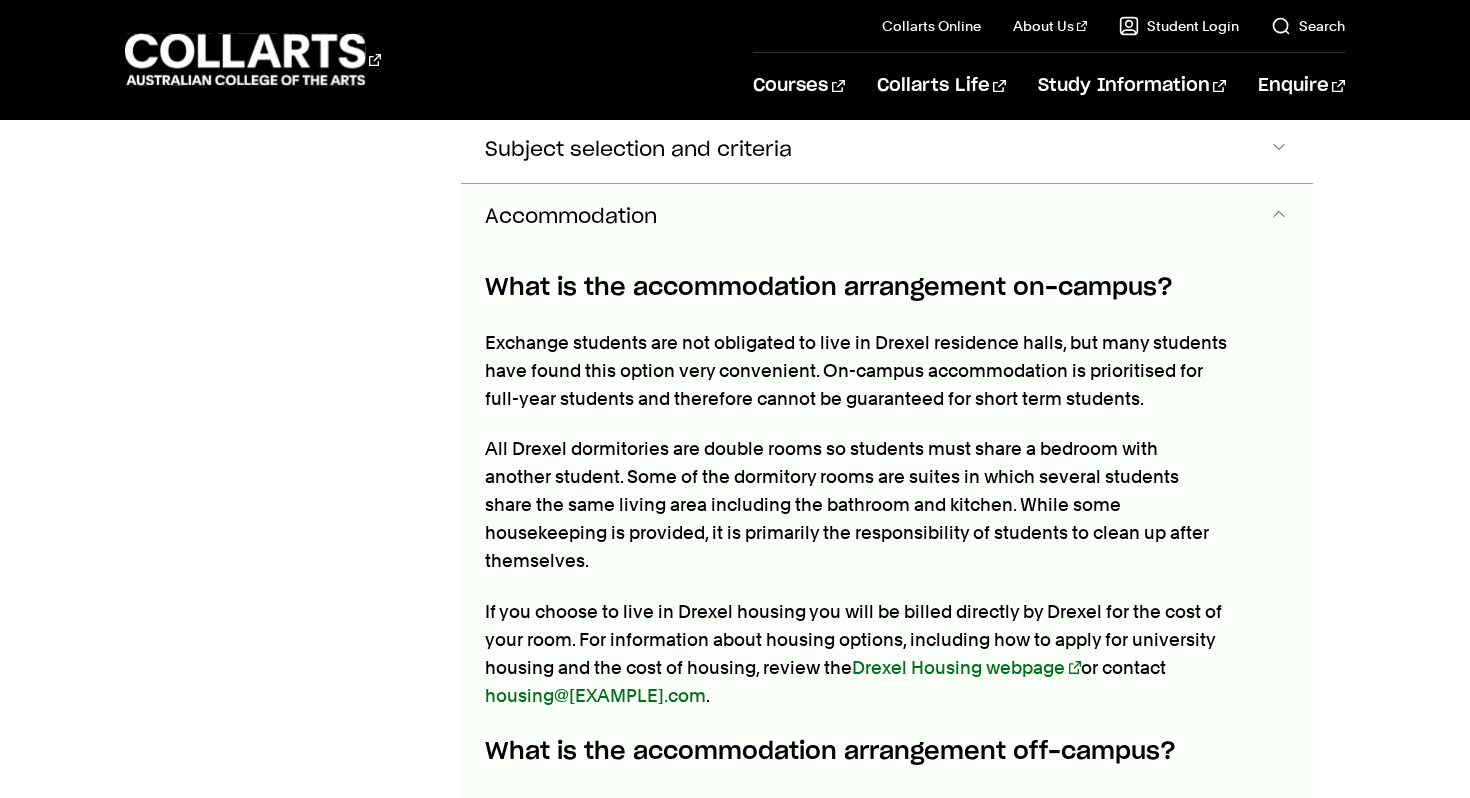 scroll, scrollTop: 2170, scrollLeft: 0, axis: vertical 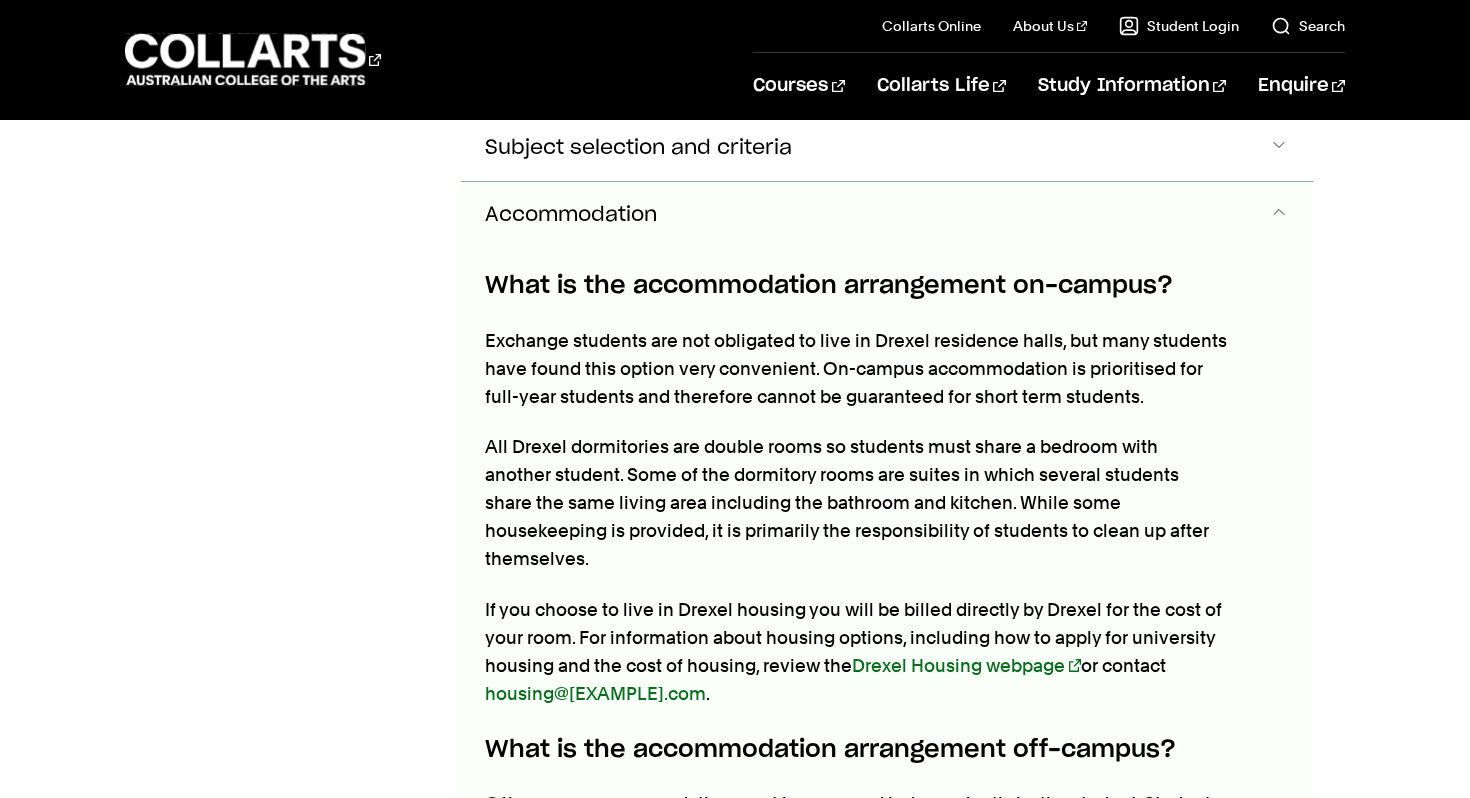 click on "Accommodation" at bounding box center (887, -814) 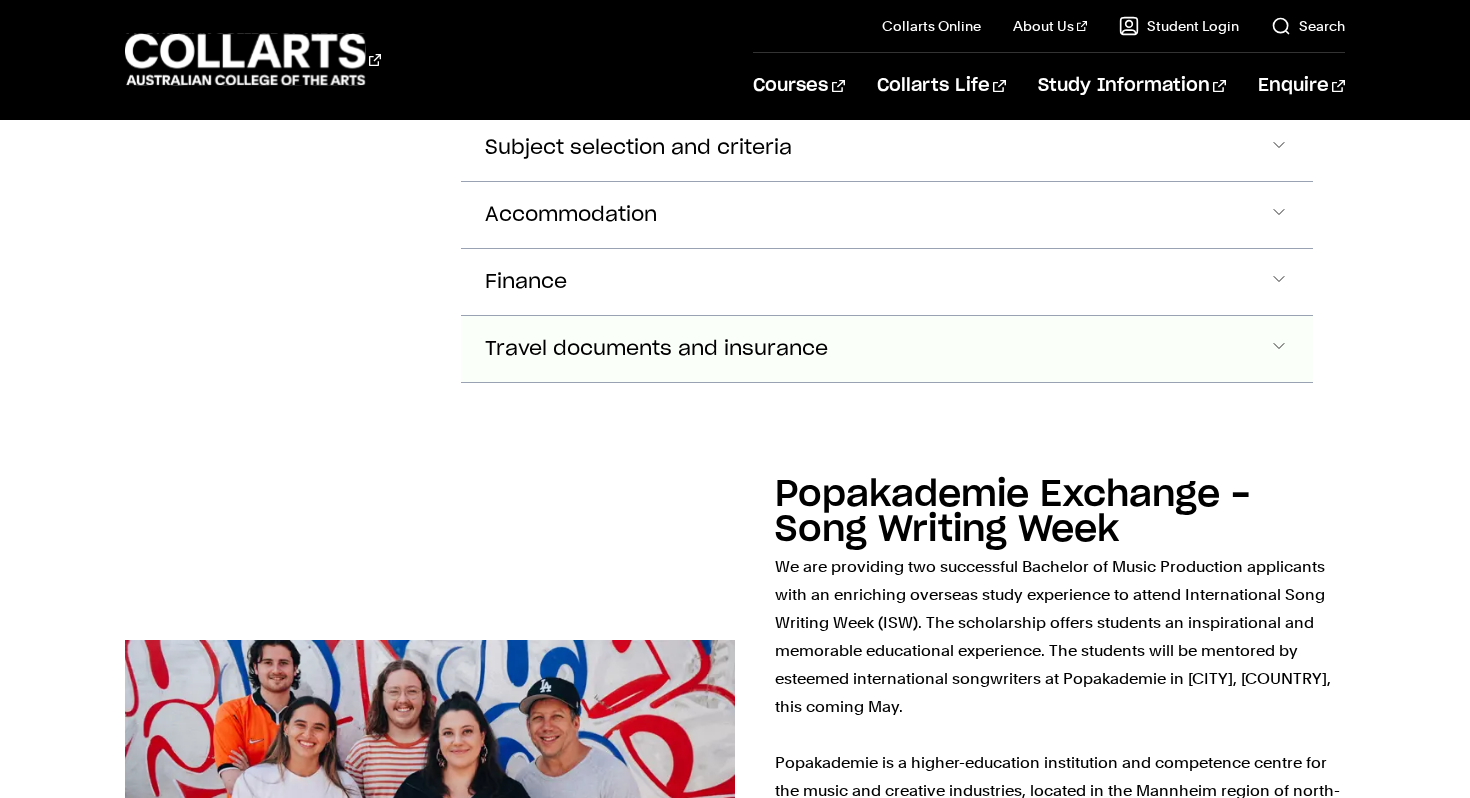 click on "Travel documents and insurance" at bounding box center (572, -948) 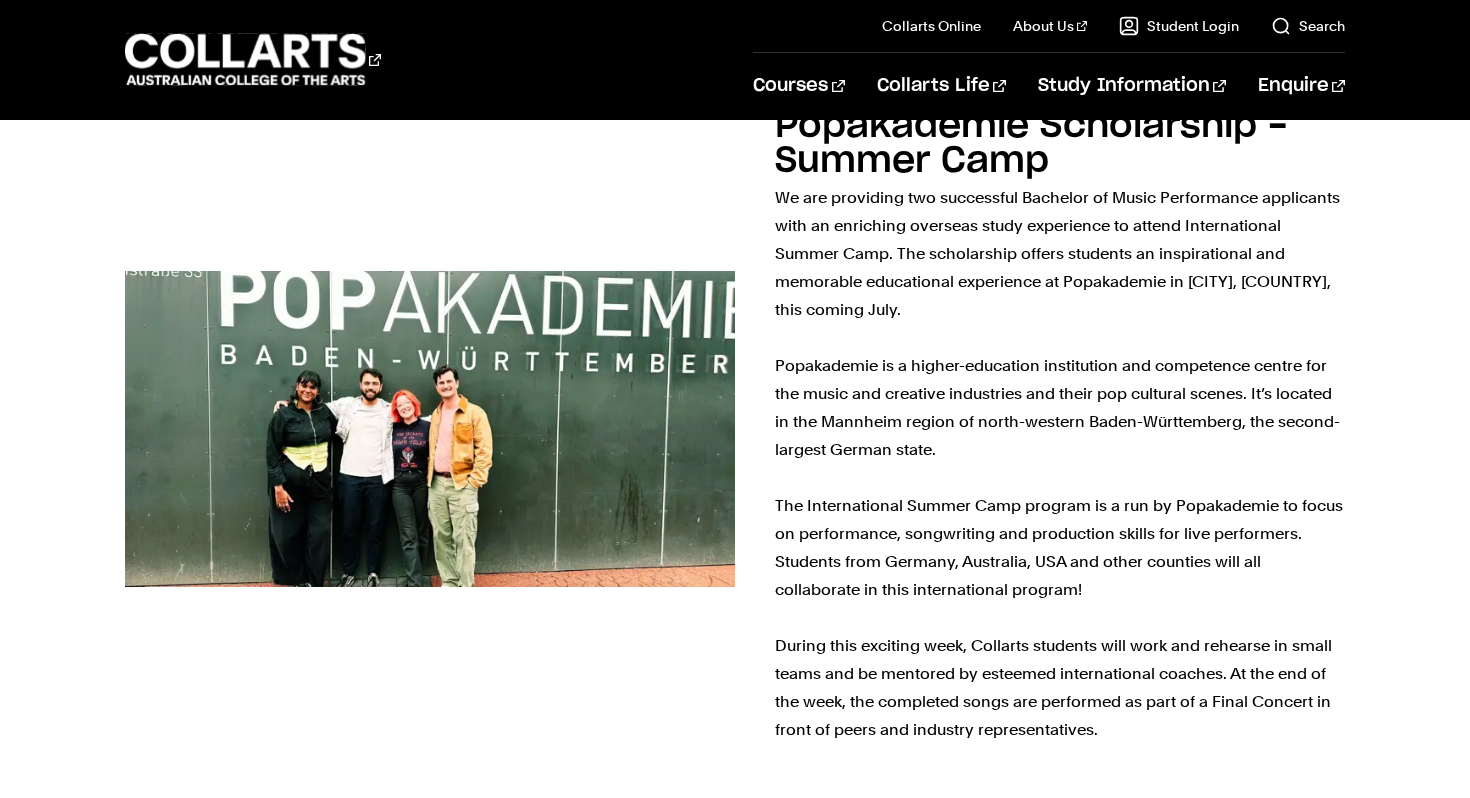 scroll, scrollTop: 4055, scrollLeft: 0, axis: vertical 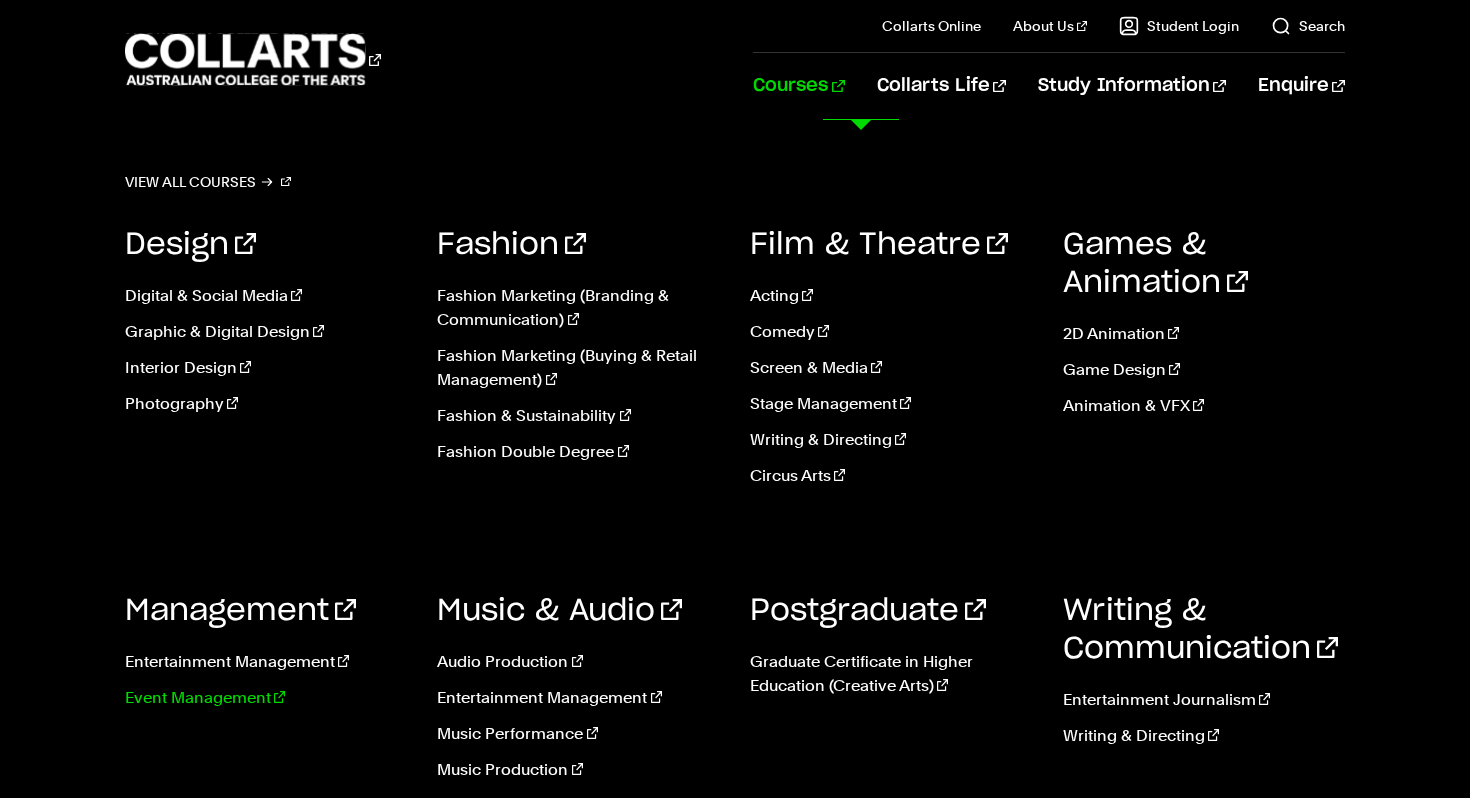 click on "Event Management" at bounding box center (266, 698) 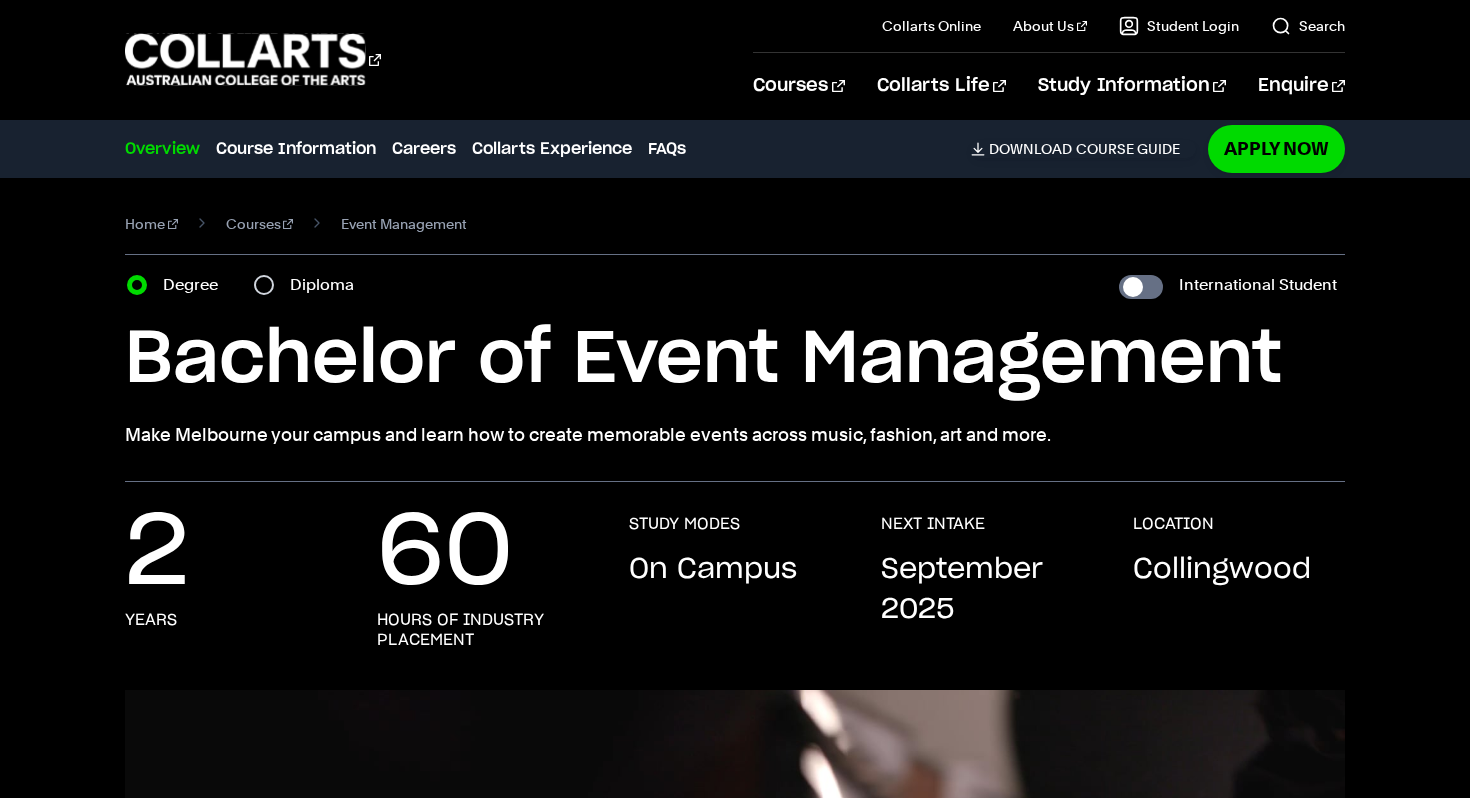 scroll, scrollTop: 0, scrollLeft: 0, axis: both 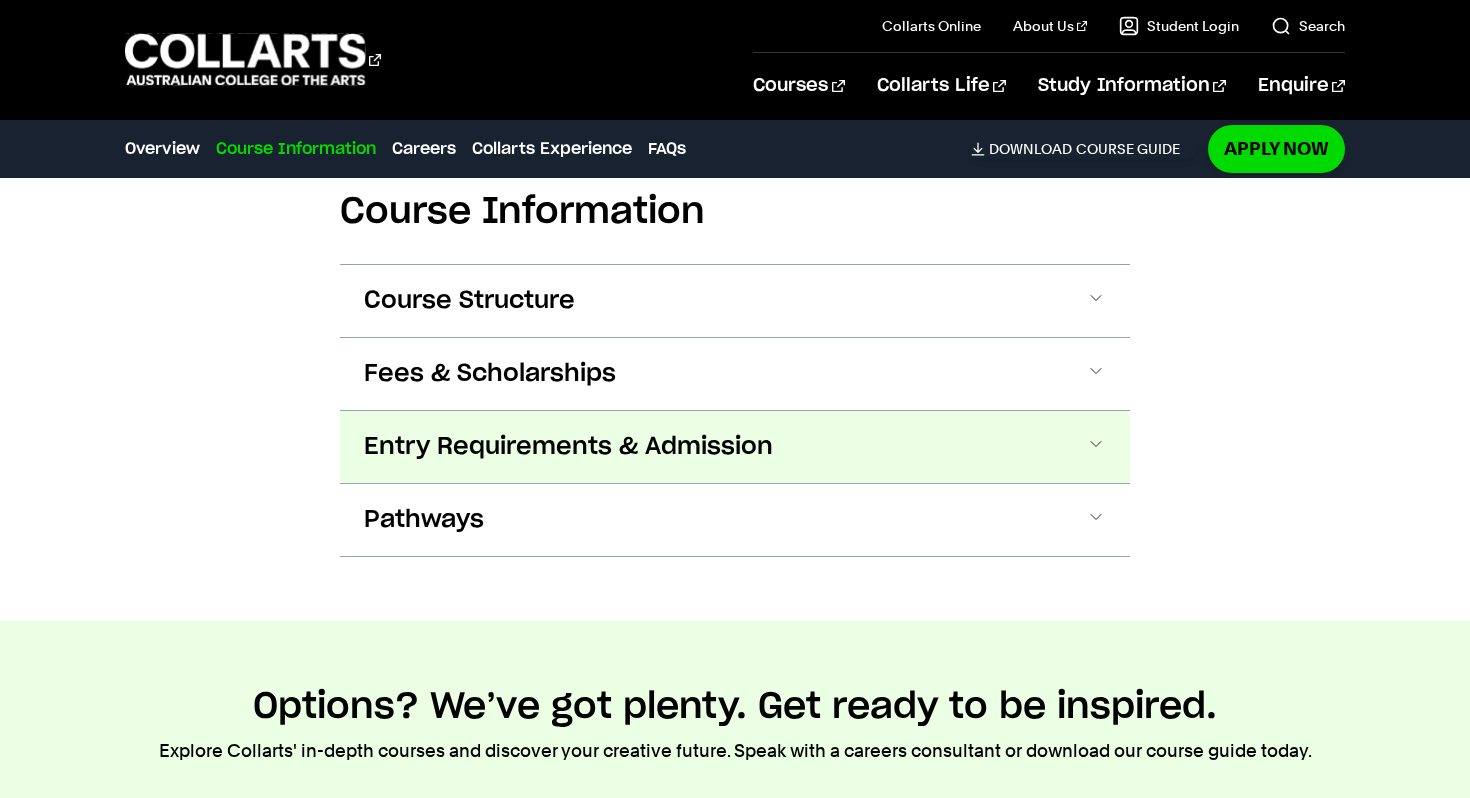 click on "Entry Requirements & Admission" at bounding box center (735, 447) 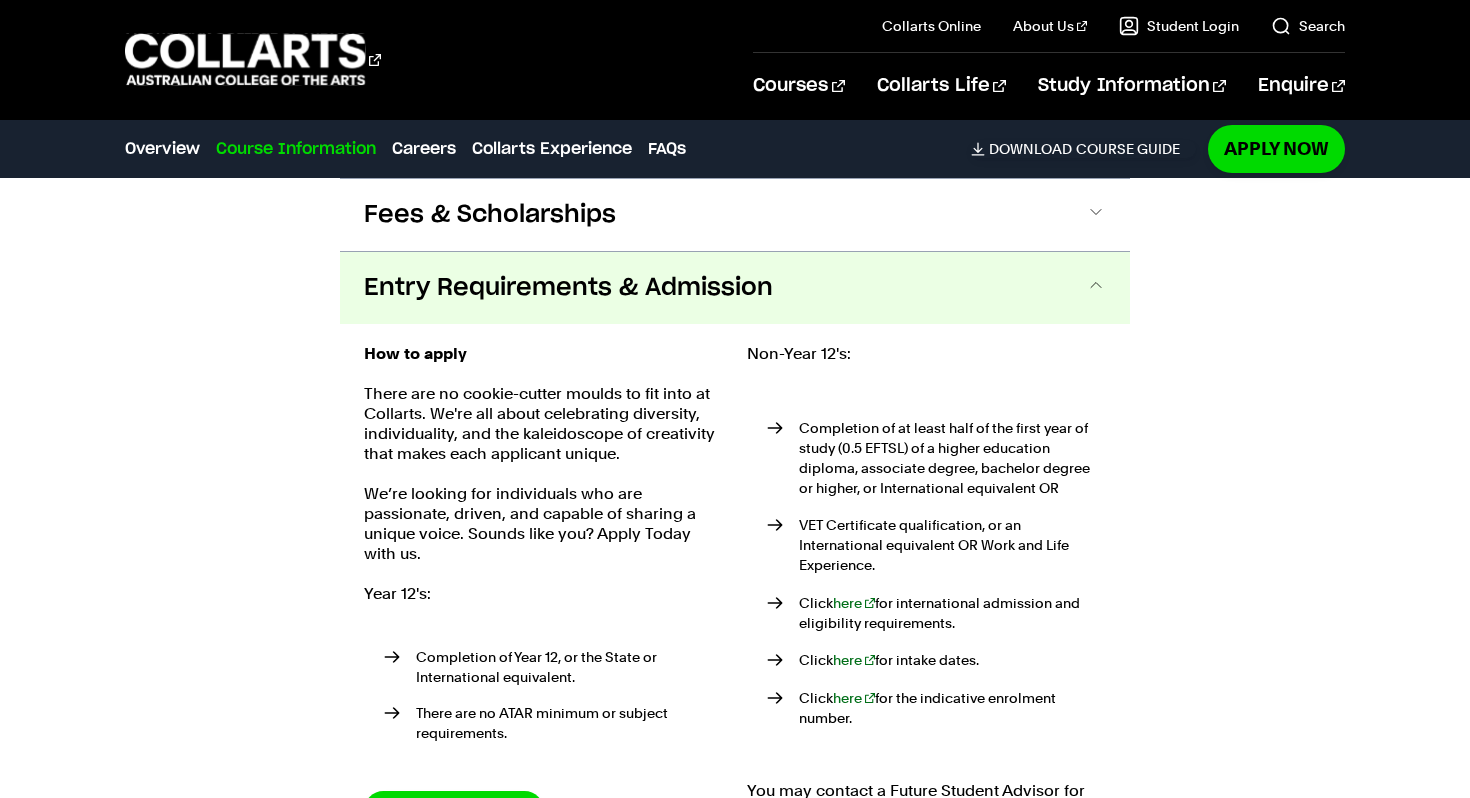 scroll, scrollTop: 2300, scrollLeft: 0, axis: vertical 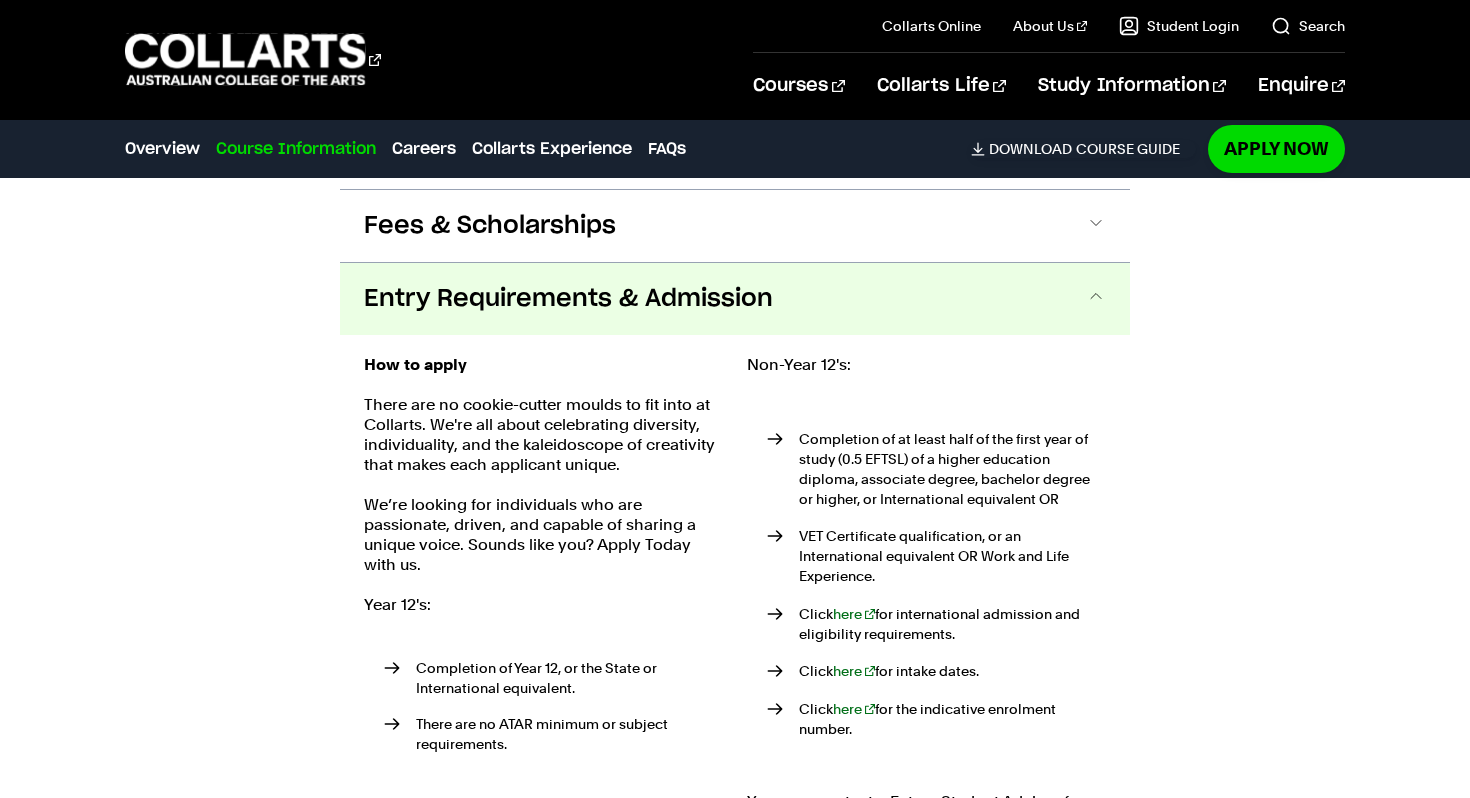 click on "Entry Requirements & Admission" at bounding box center [735, 299] 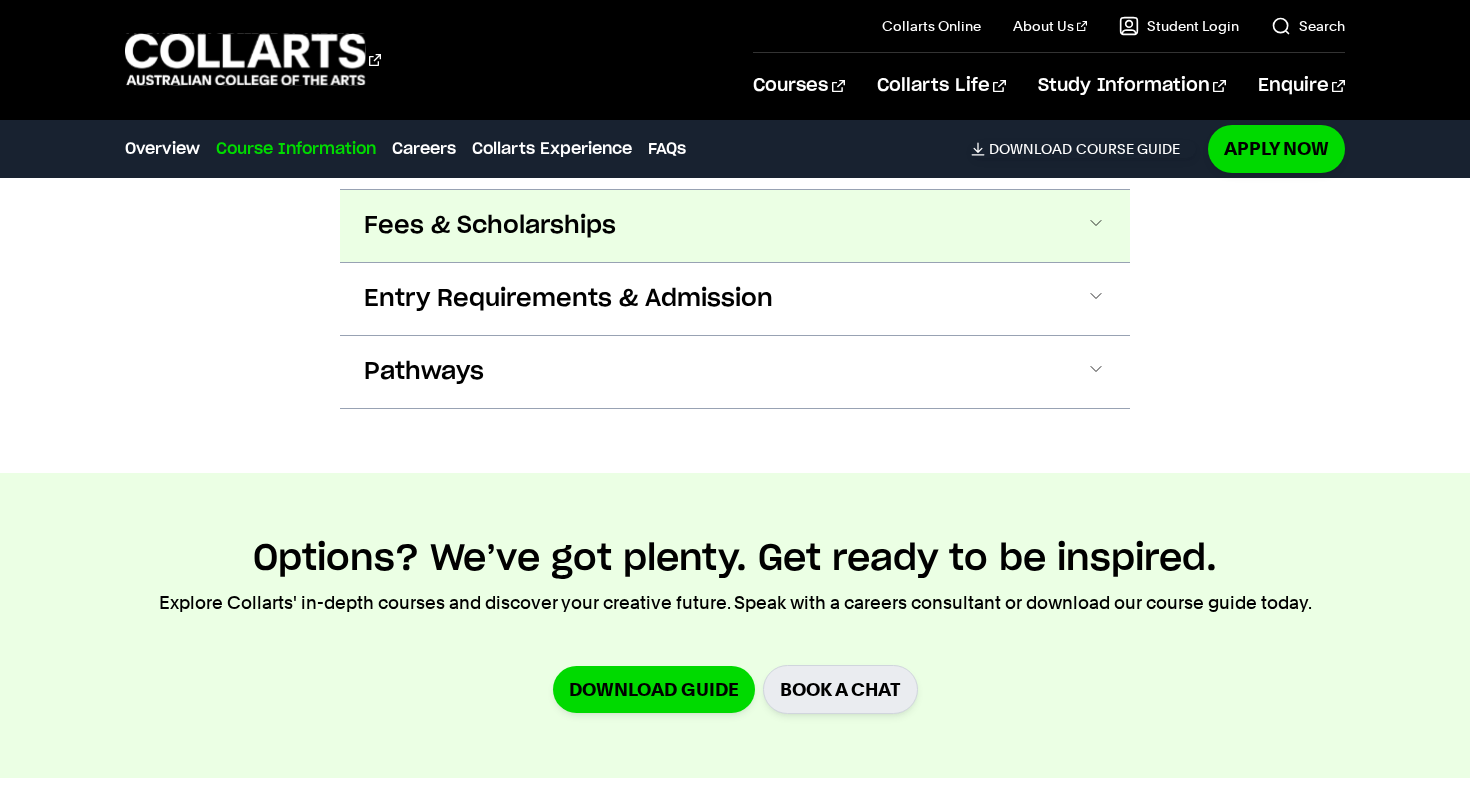 click on "Fees & Scholarships" at bounding box center (735, 226) 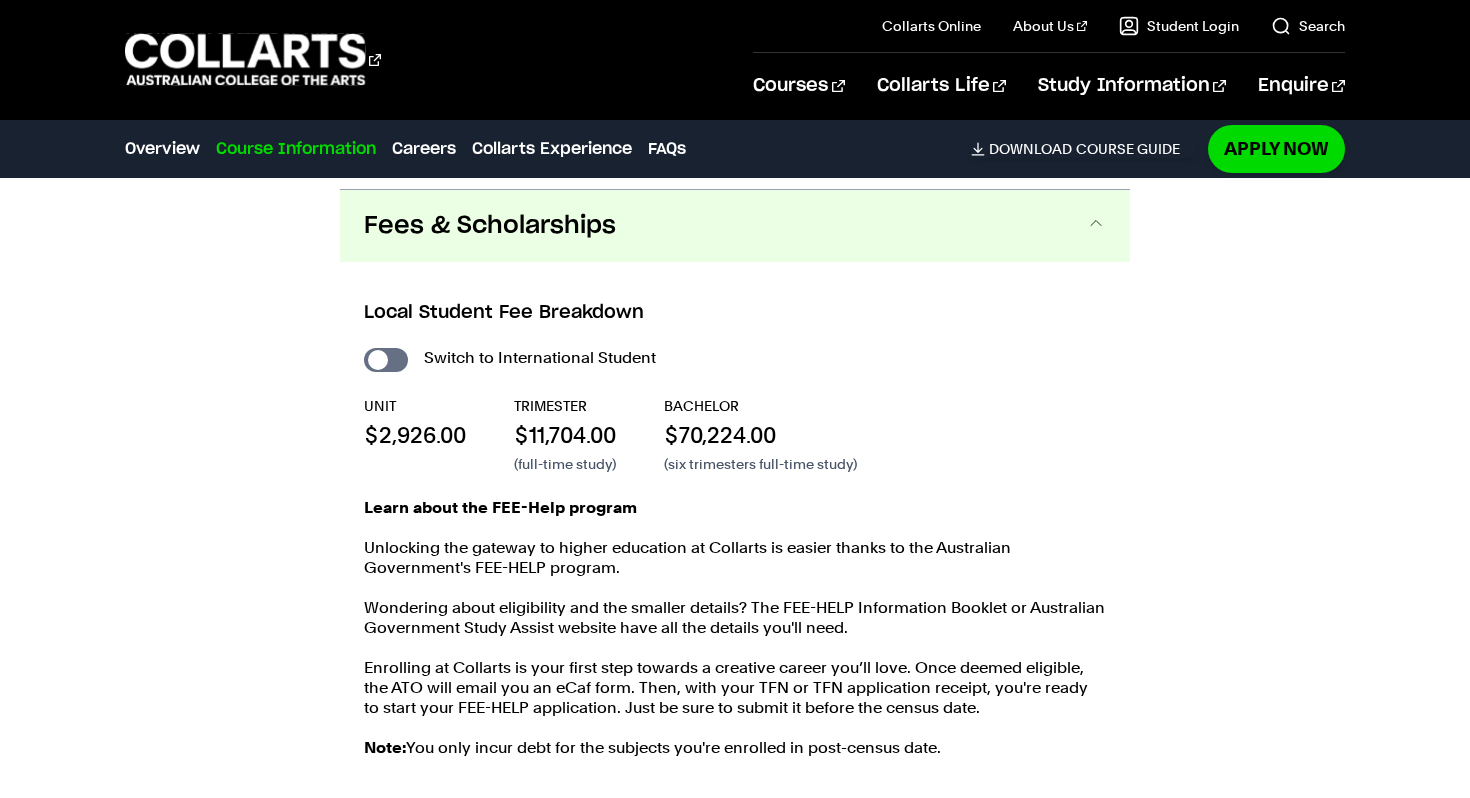 scroll, scrollTop: 2310, scrollLeft: 0, axis: vertical 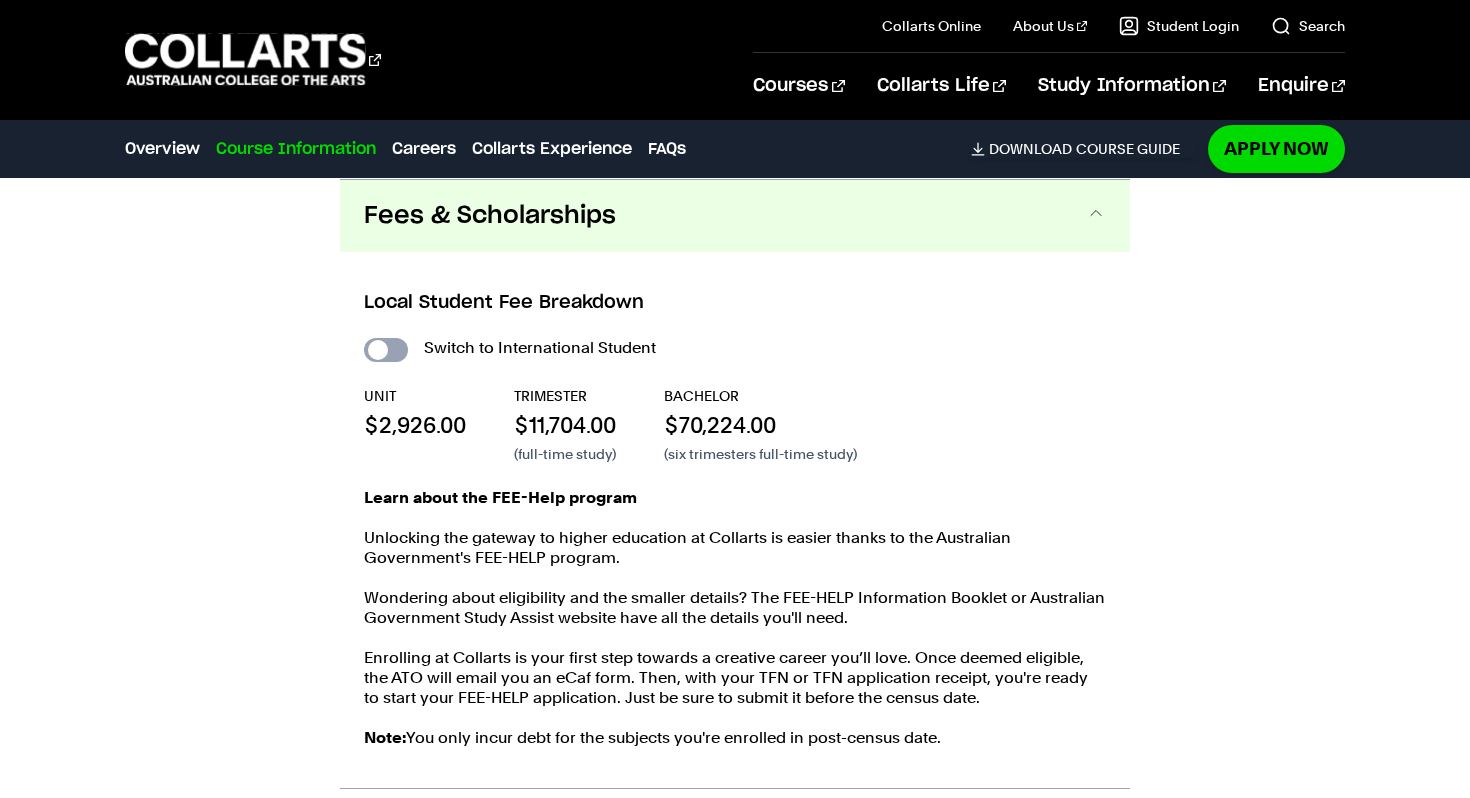 click on "International Student" at bounding box center (386, 350) 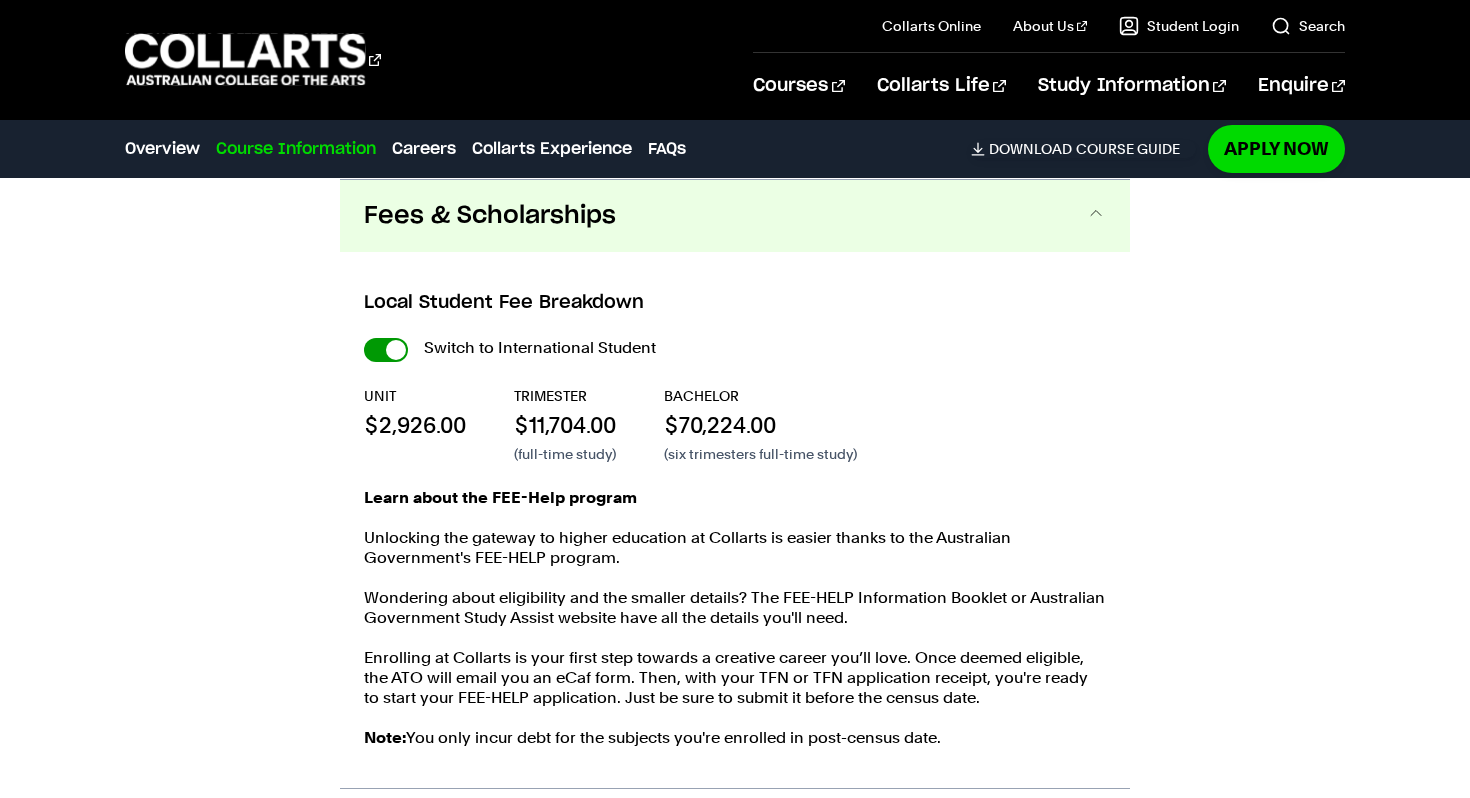 checkbox on "true" 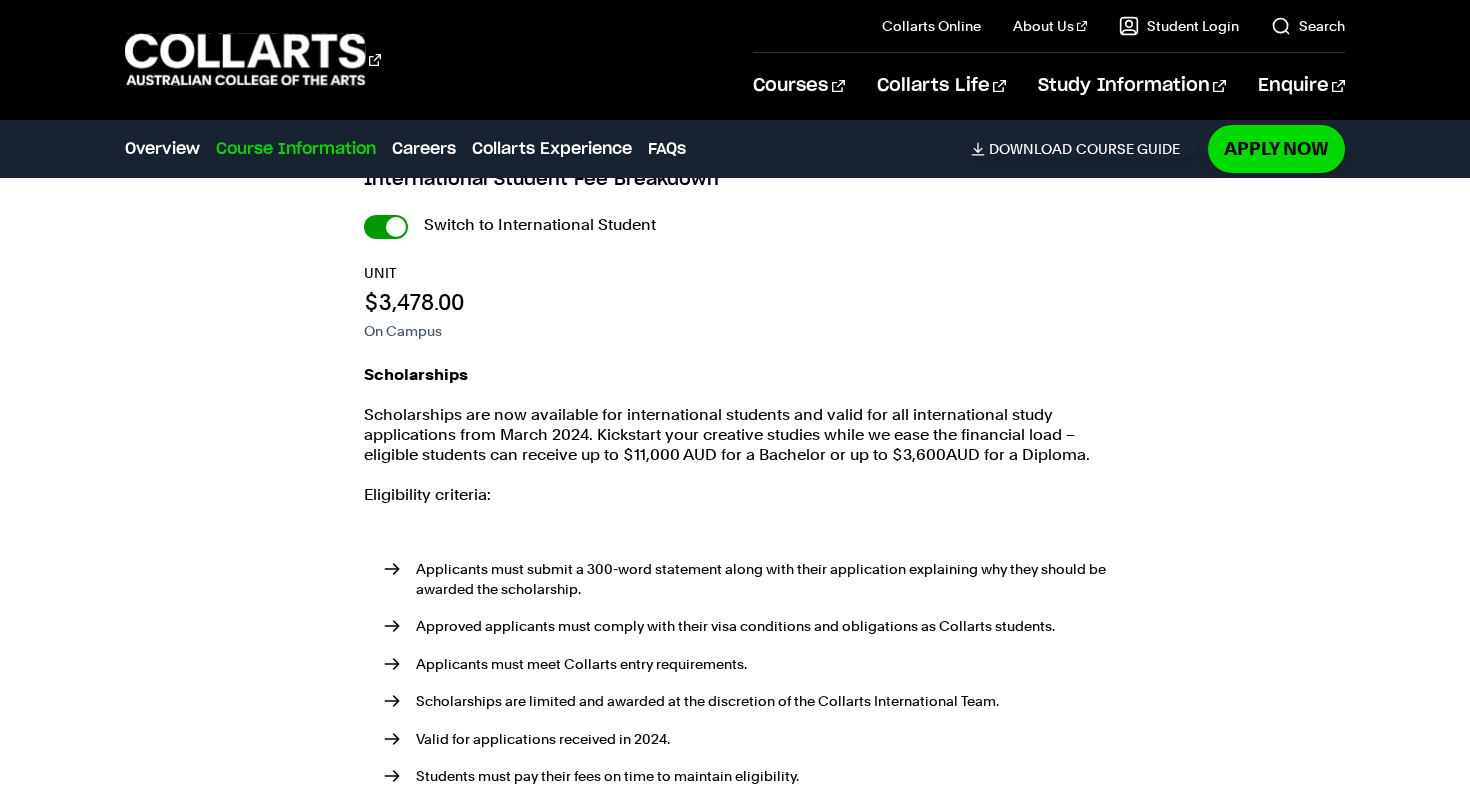 scroll, scrollTop: 2434, scrollLeft: 0, axis: vertical 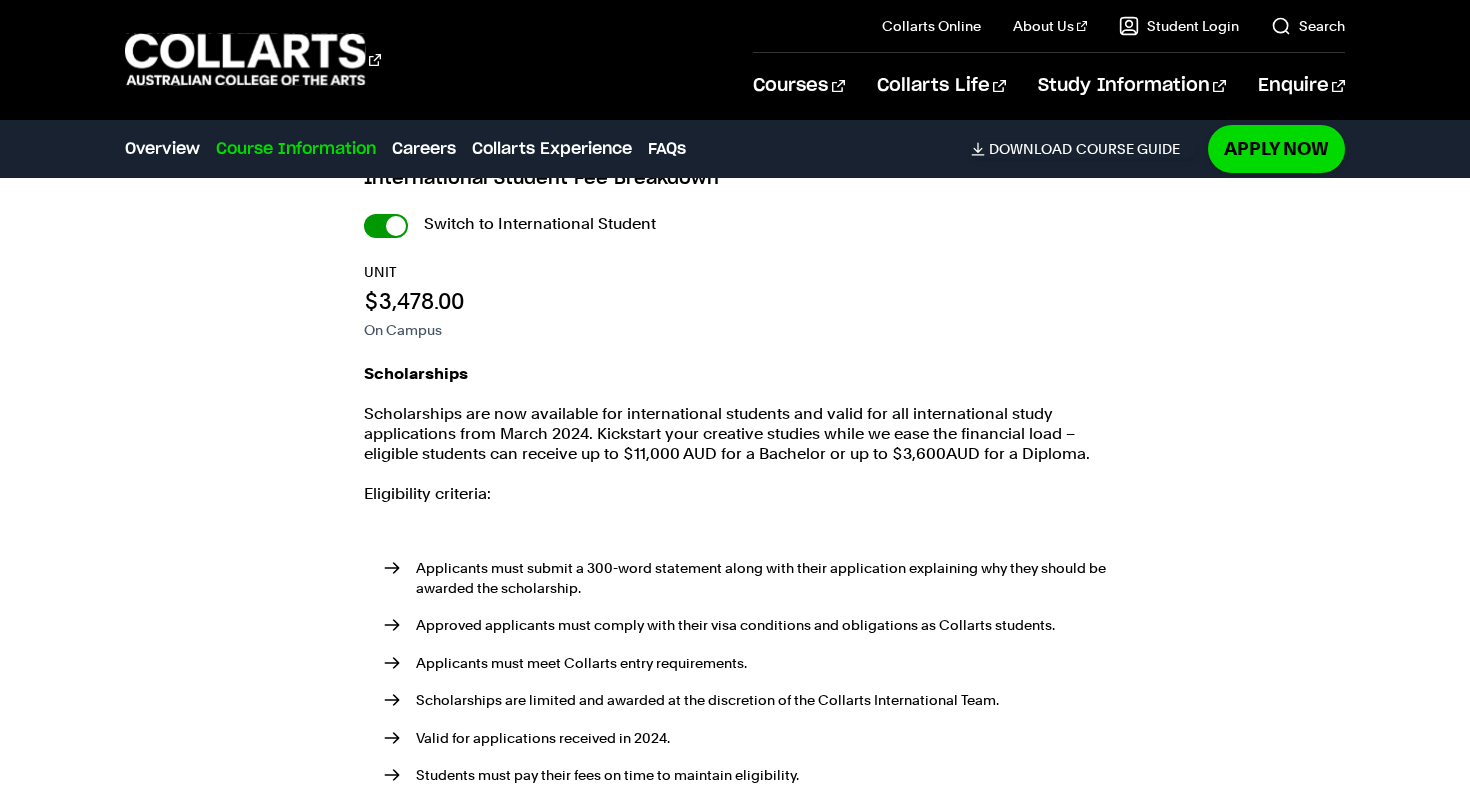 click on "International Student" at bounding box center [0, 0] 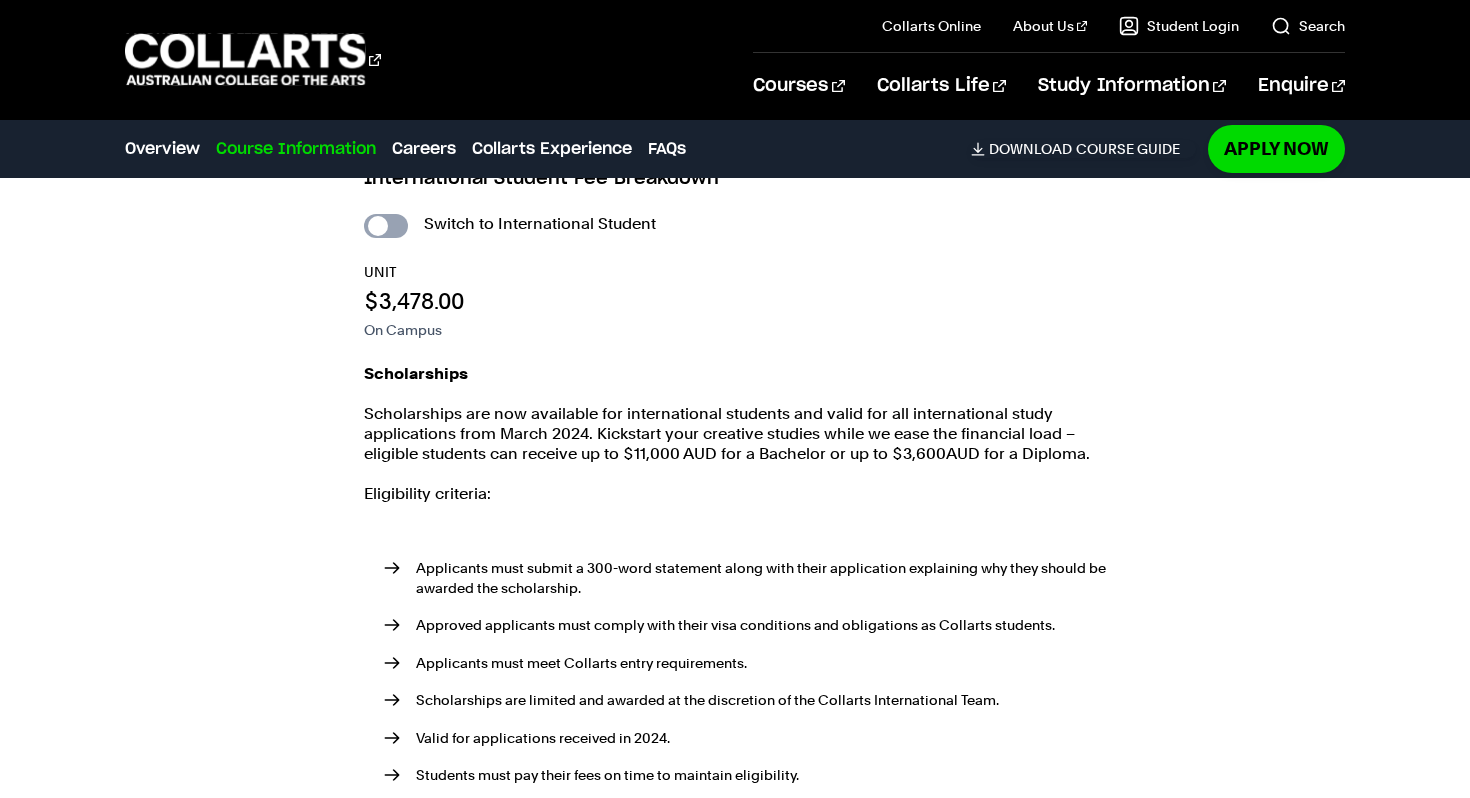checkbox on "false" 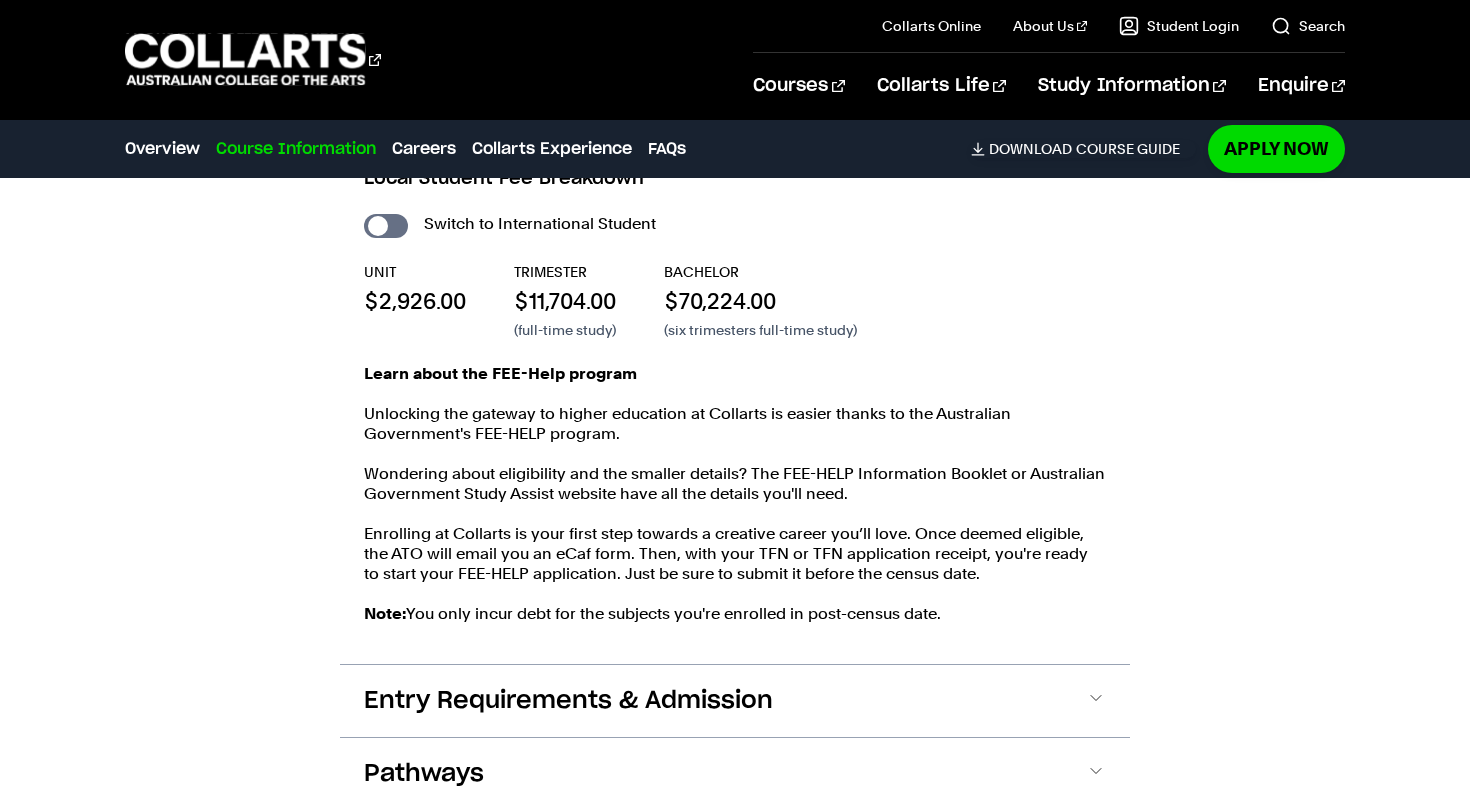 click on "International Student" at bounding box center (386, 226) 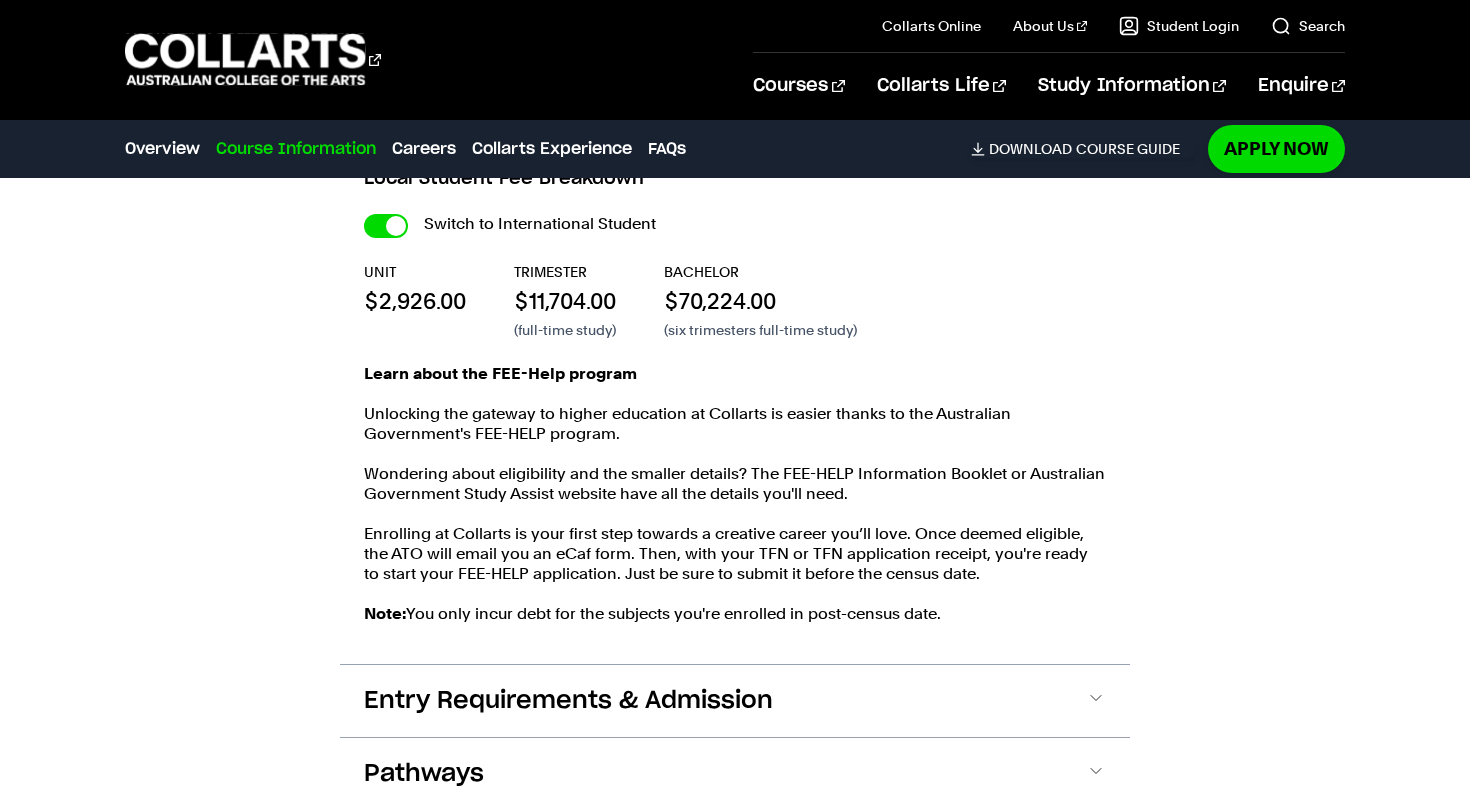 checkbox on "true" 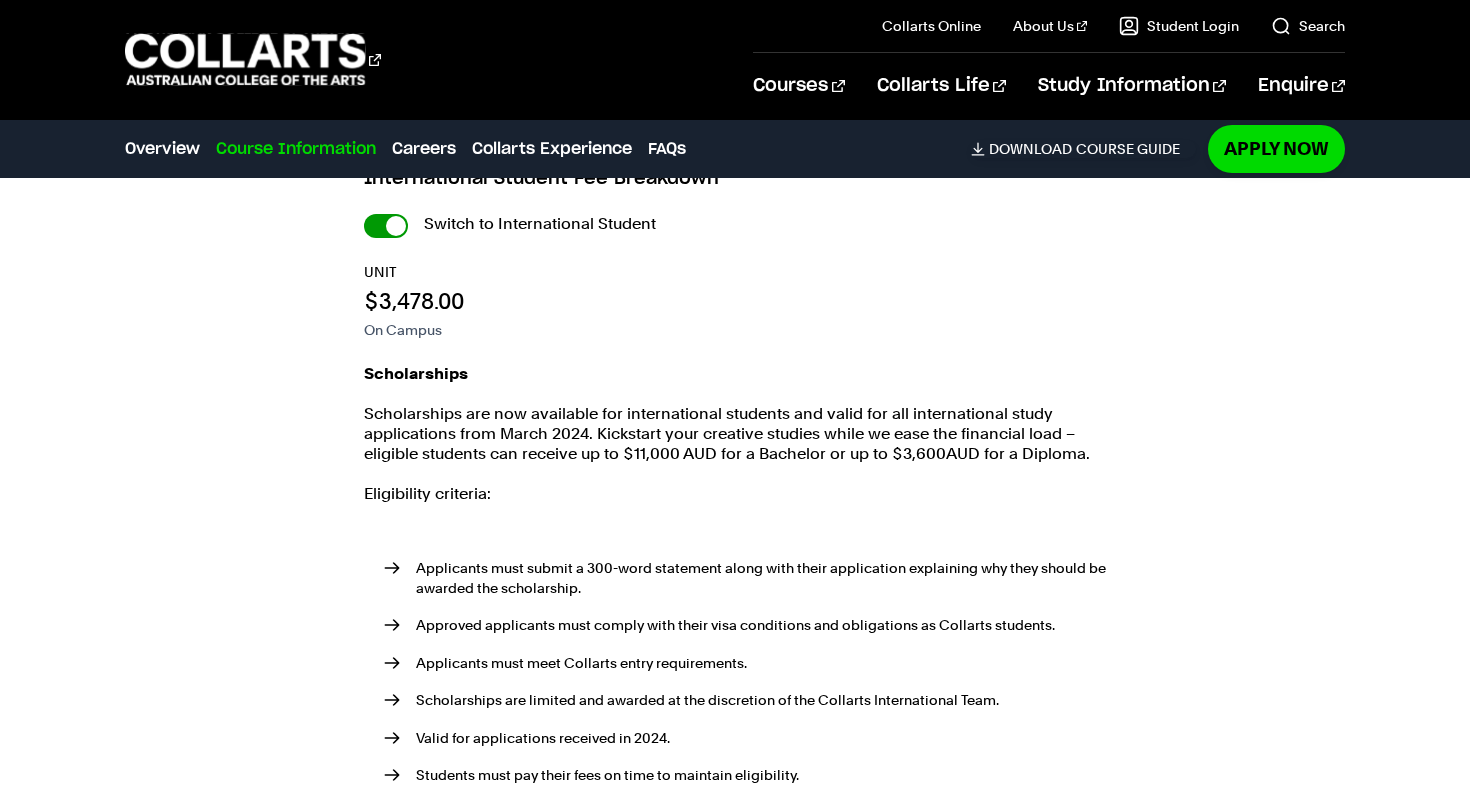 click on "International Student" at bounding box center (0, 0) 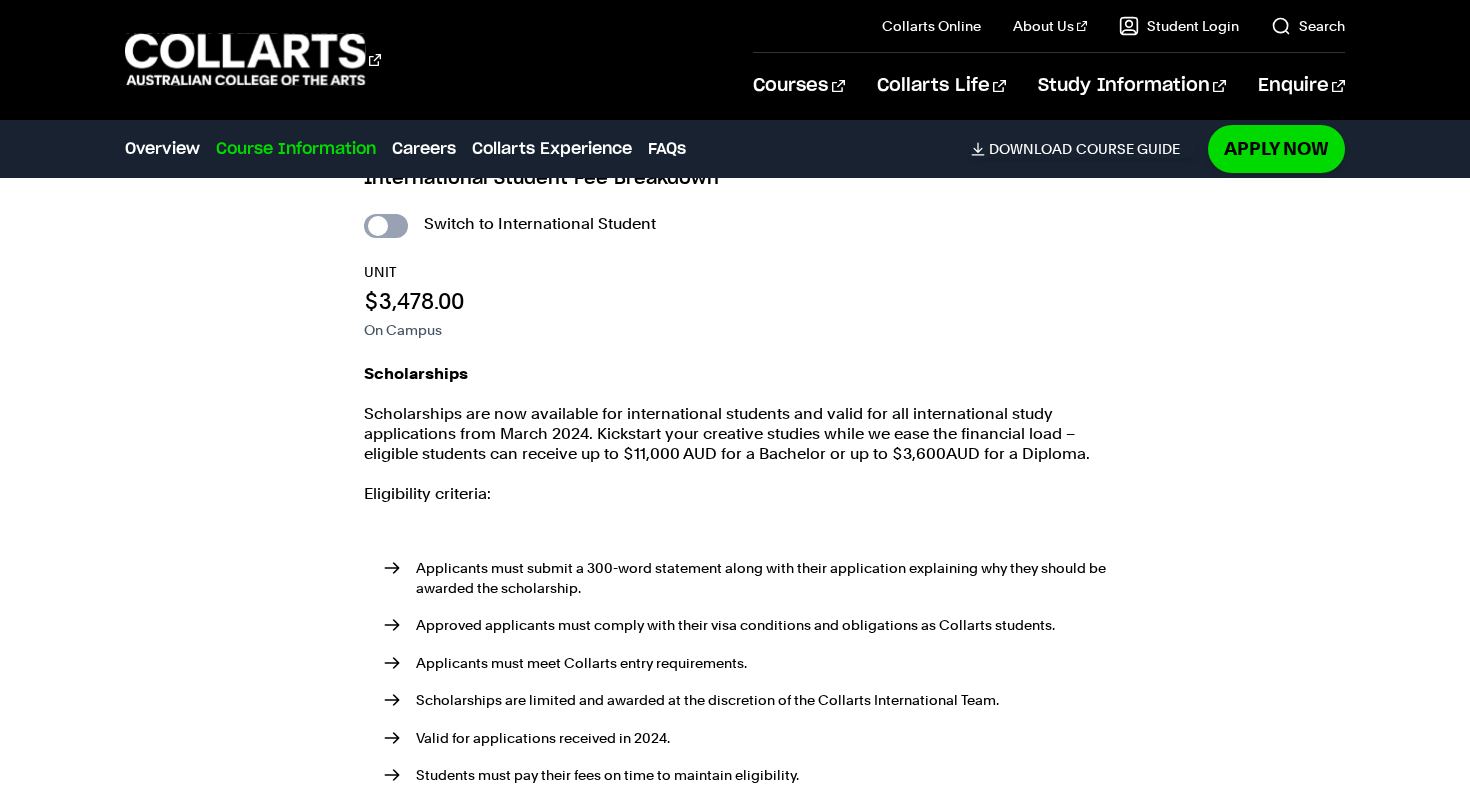 checkbox on "false" 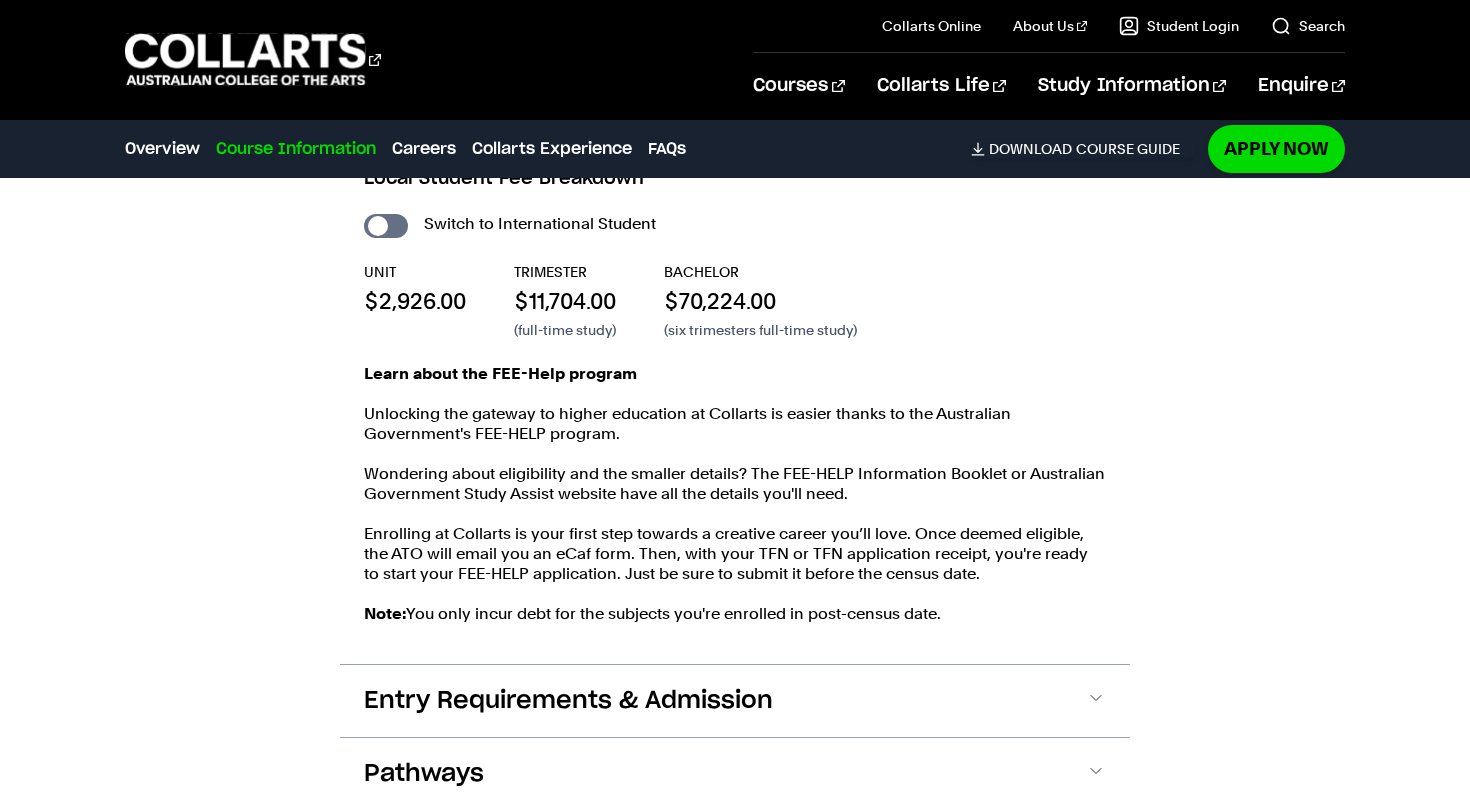 scroll, scrollTop: 2437, scrollLeft: 0, axis: vertical 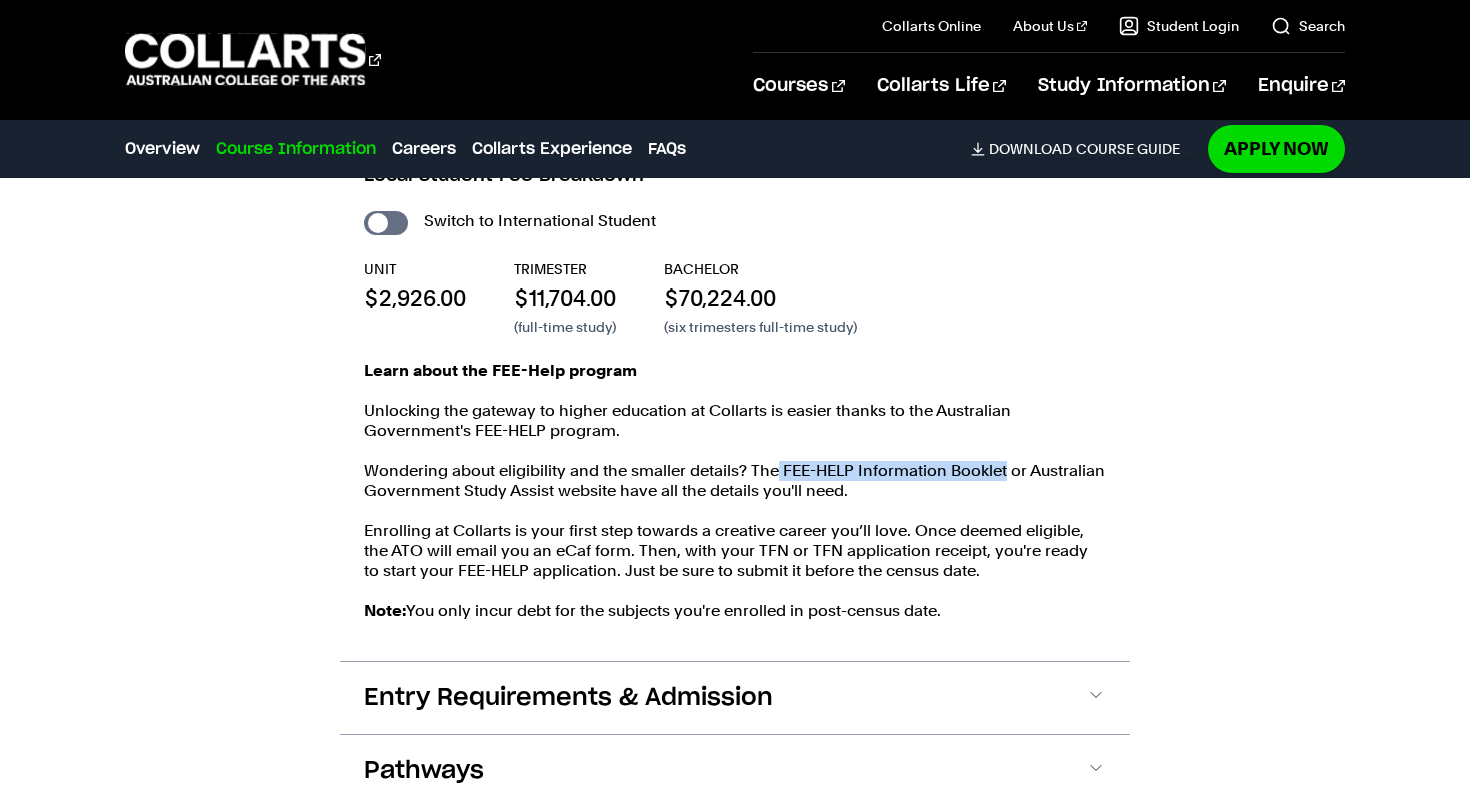drag, startPoint x: 776, startPoint y: 470, endPoint x: 1004, endPoint y: 468, distance: 228.00877 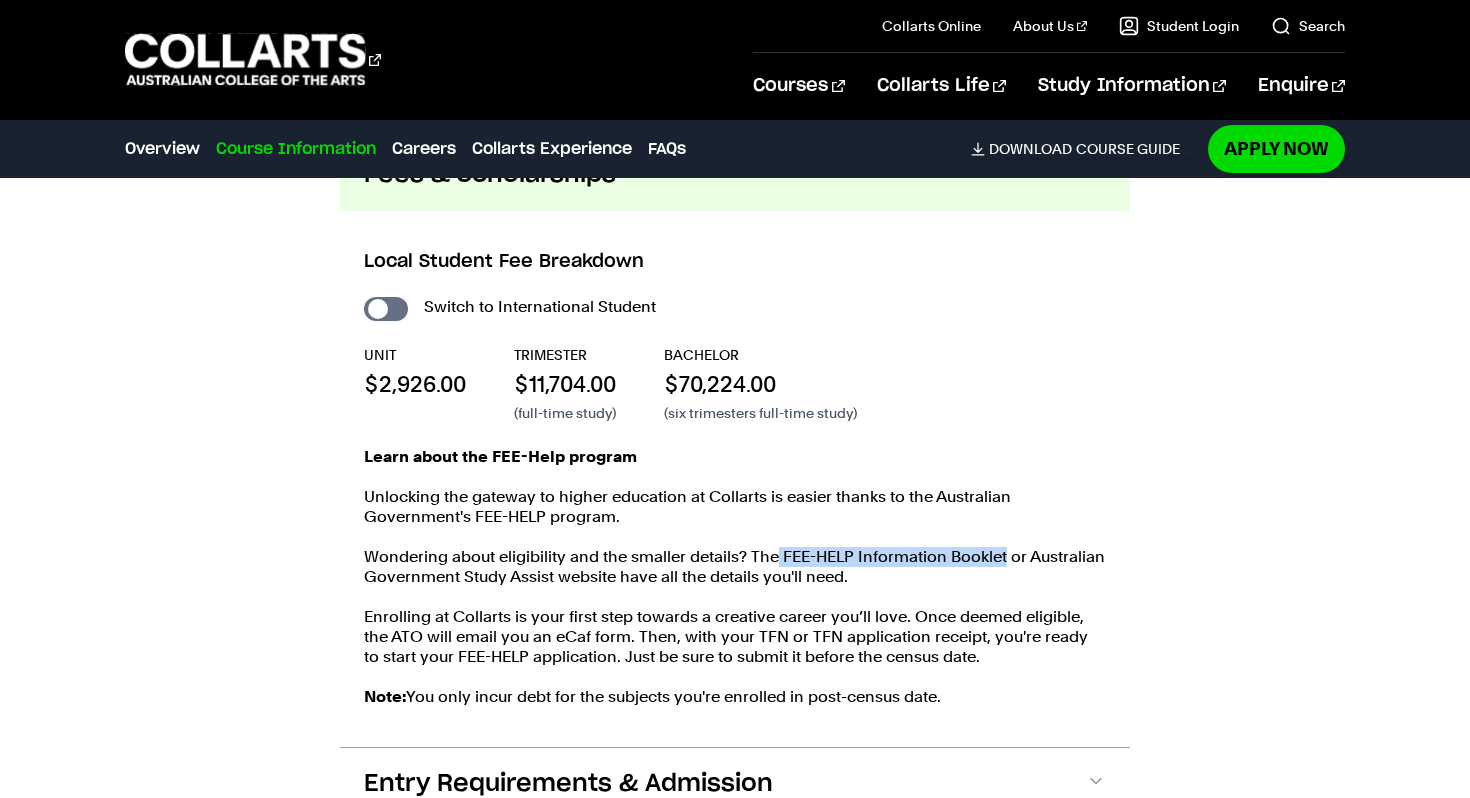 scroll, scrollTop: 2324, scrollLeft: 0, axis: vertical 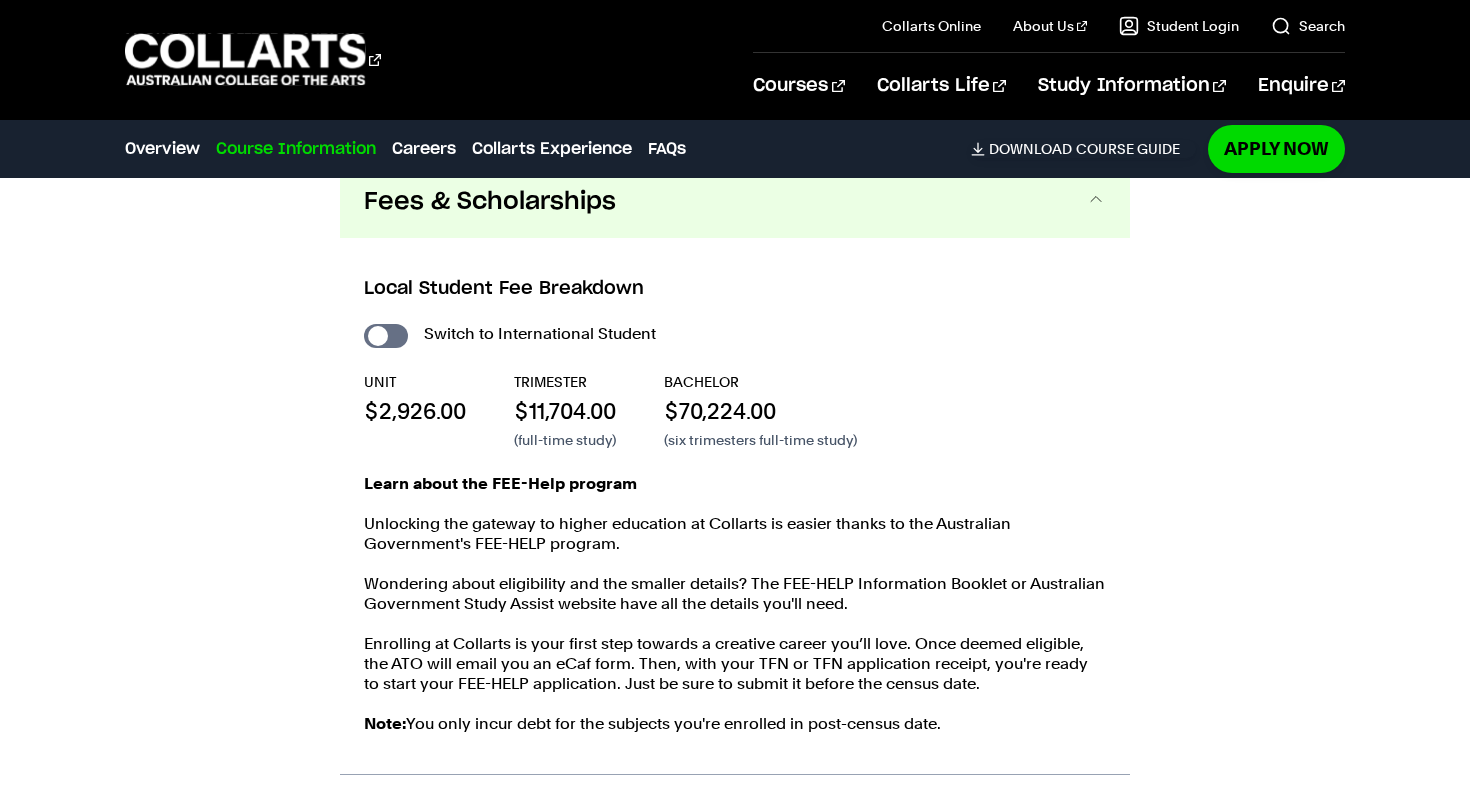 click on "$70,224.00" at bounding box center [760, 411] 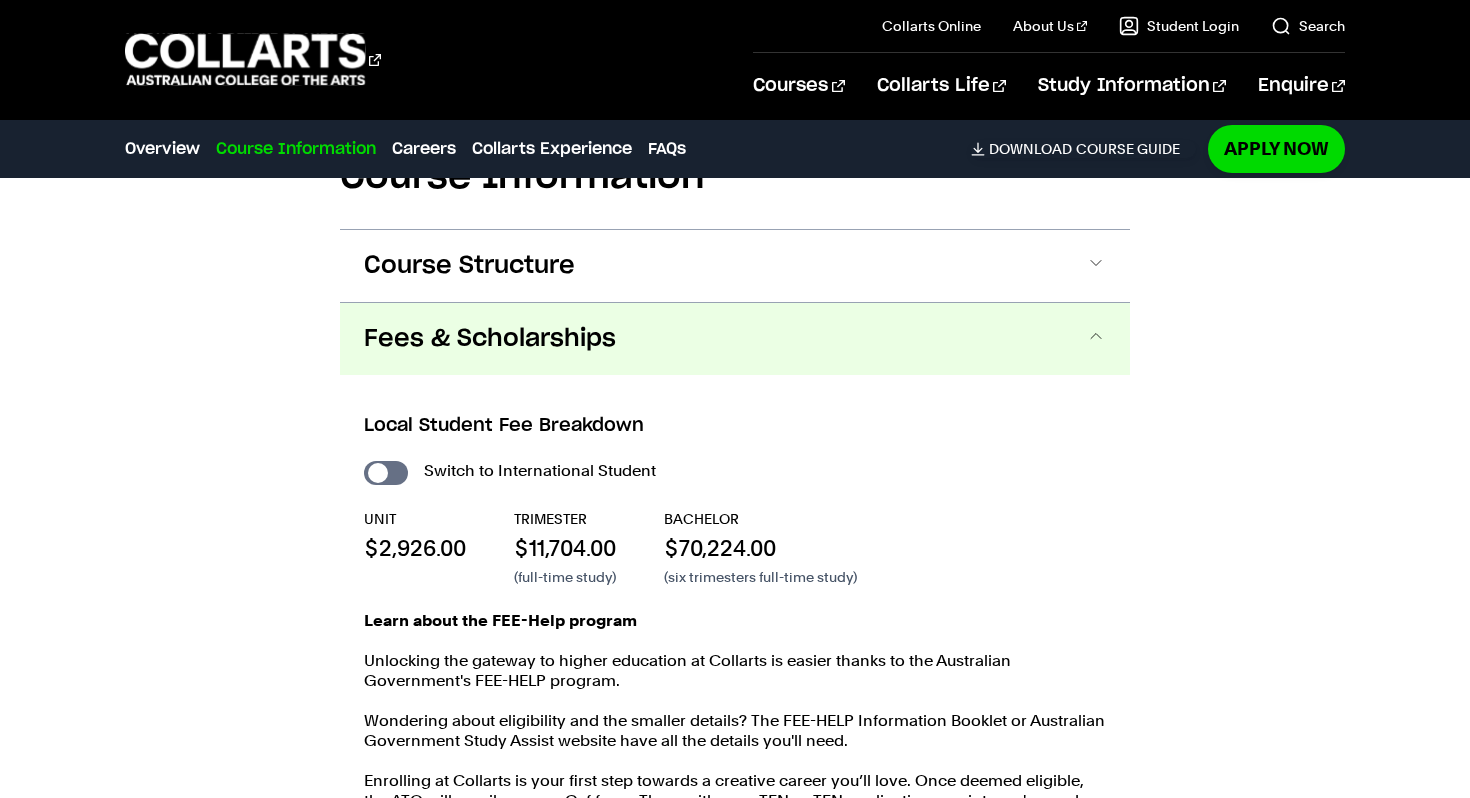 scroll, scrollTop: 2142, scrollLeft: 0, axis: vertical 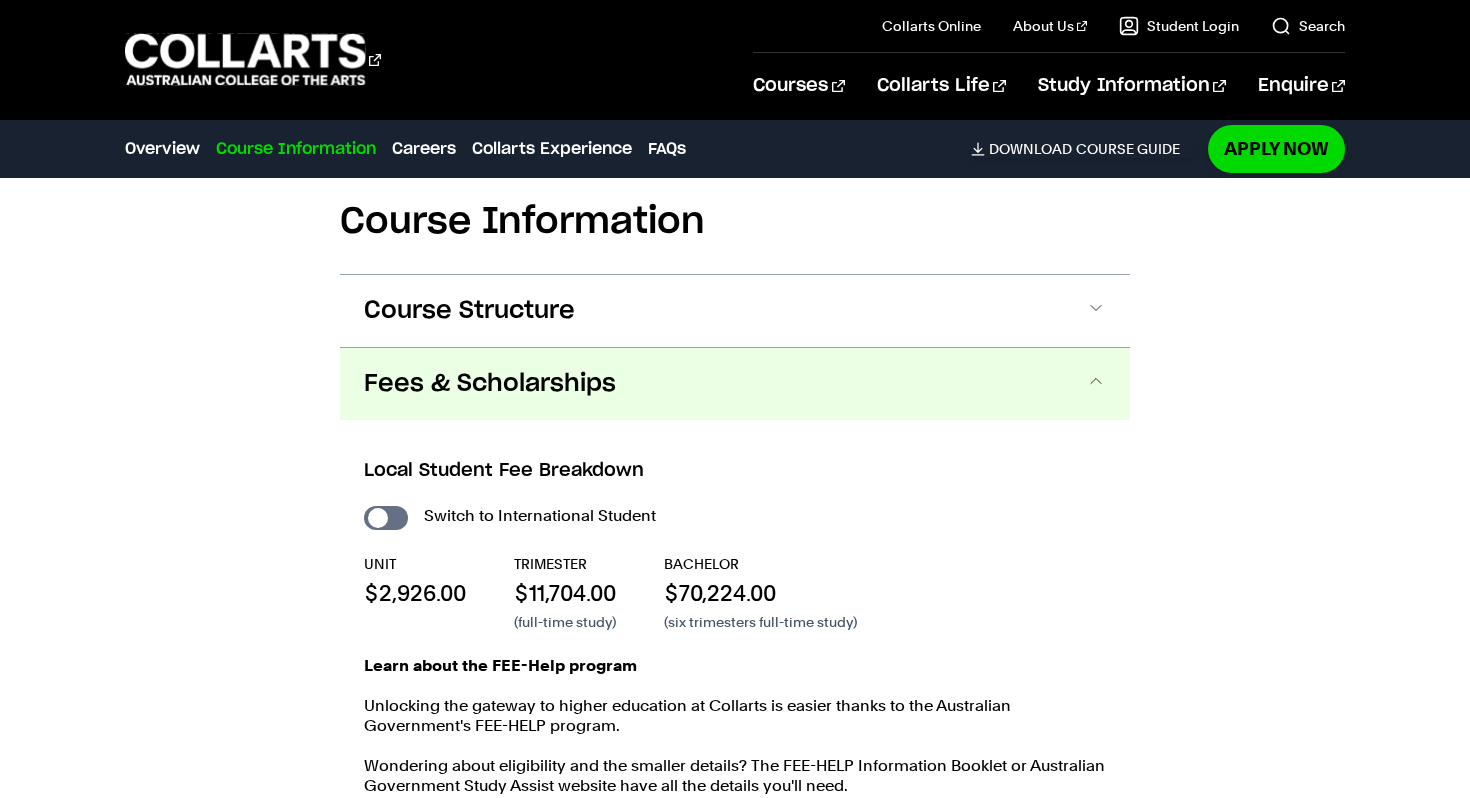click on "Course Information
Course Structure
Bachelor of Event Management
The Bachelor degree can be completed in six trimesters (2 years) of full-time study or part-time equivalent.
DETAILED UNIT DESCRIPTOR
First Year
Trimester 1
Trimester 2
Trimester 3
Context
EVMCEES Contemporary Entertainment and Event Fundamentals
EVMAEE Audience Engagement and Experience
EVMPRM3 Project Management" at bounding box center (735, 636) 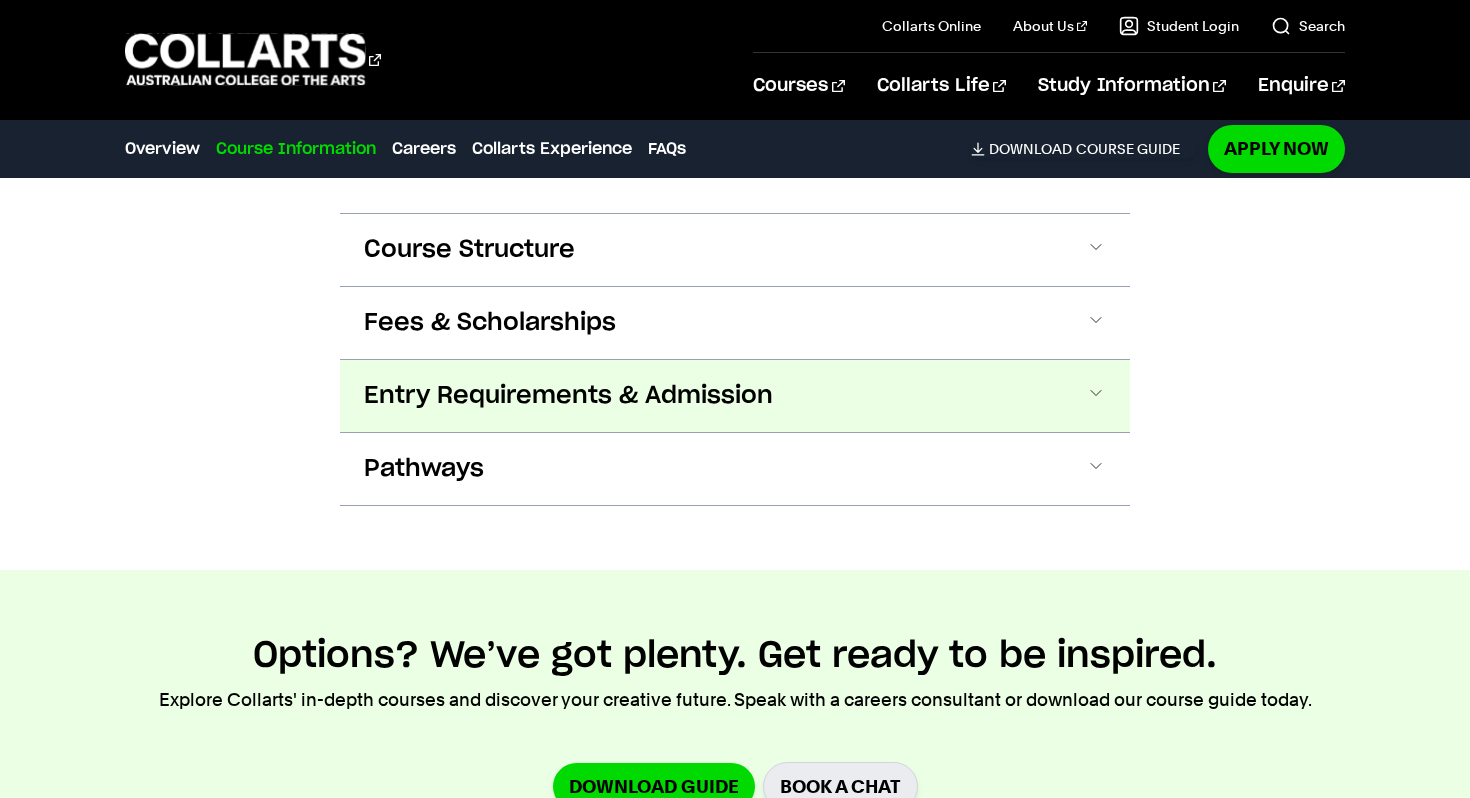 click on "Entry Requirements & Admission" at bounding box center [735, 396] 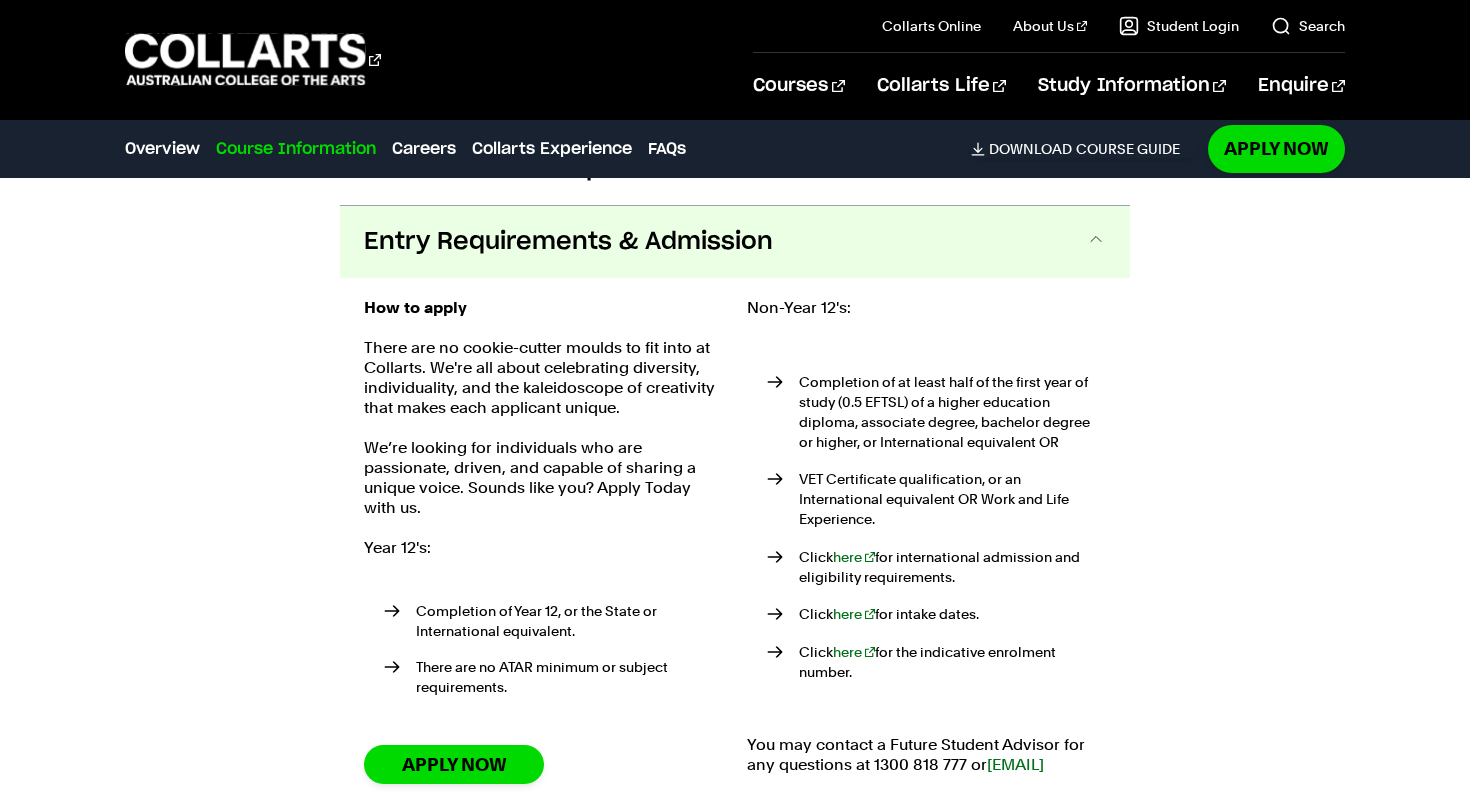 scroll, scrollTop: 2383, scrollLeft: 0, axis: vertical 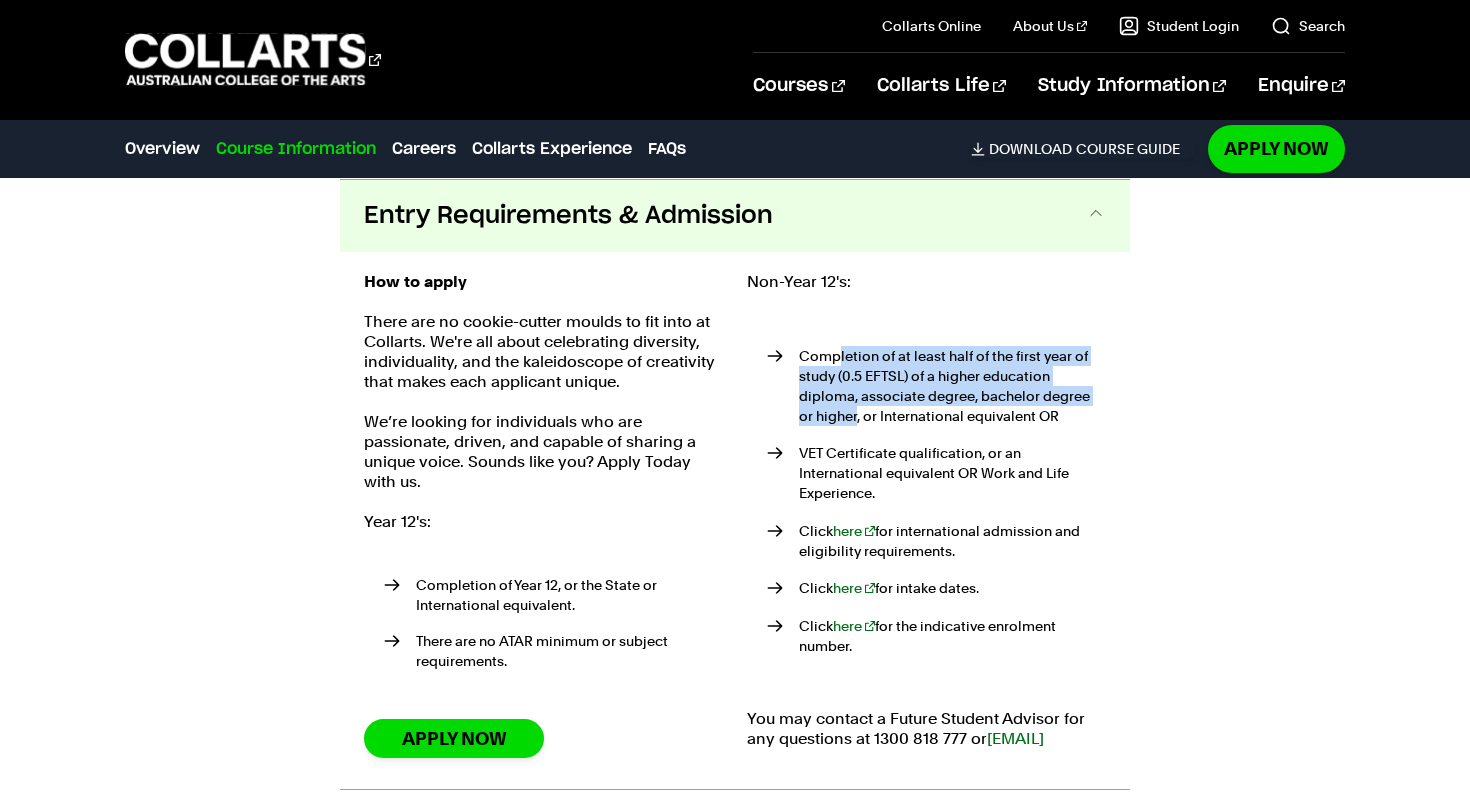 drag, startPoint x: 839, startPoint y: 358, endPoint x: 840, endPoint y: 413, distance: 55.00909 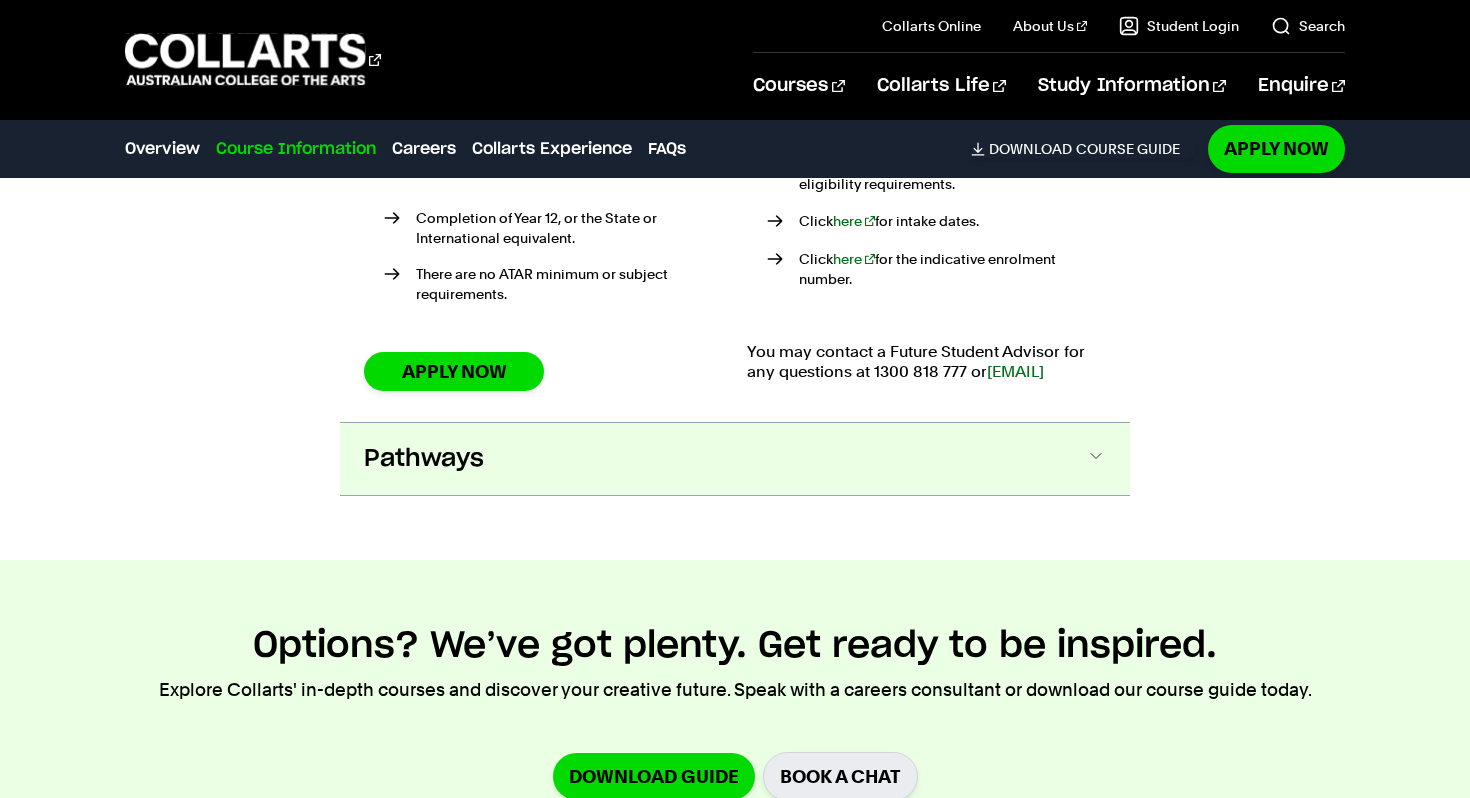 click on "Pathways" at bounding box center (735, 459) 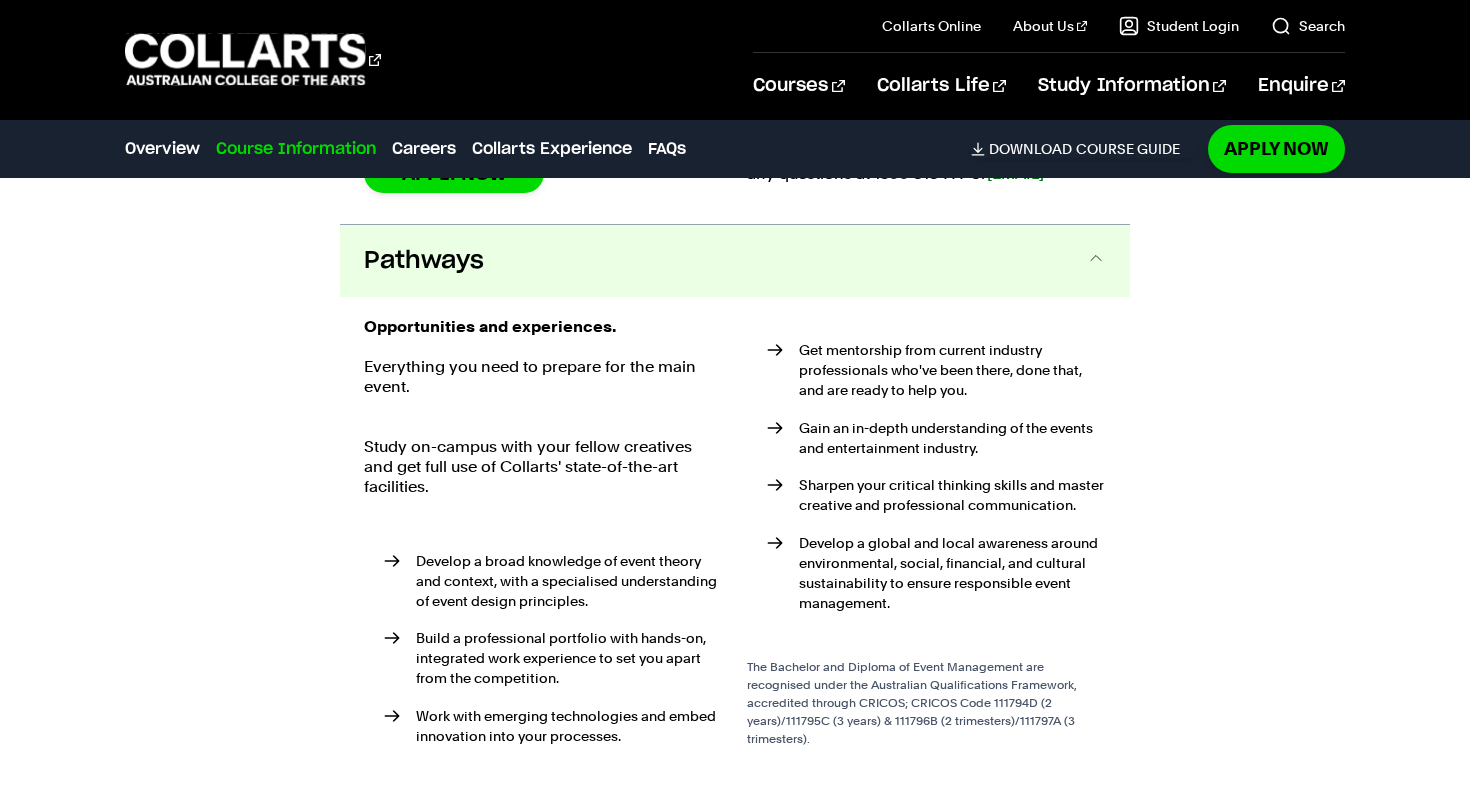 scroll, scrollTop: 2952, scrollLeft: 0, axis: vertical 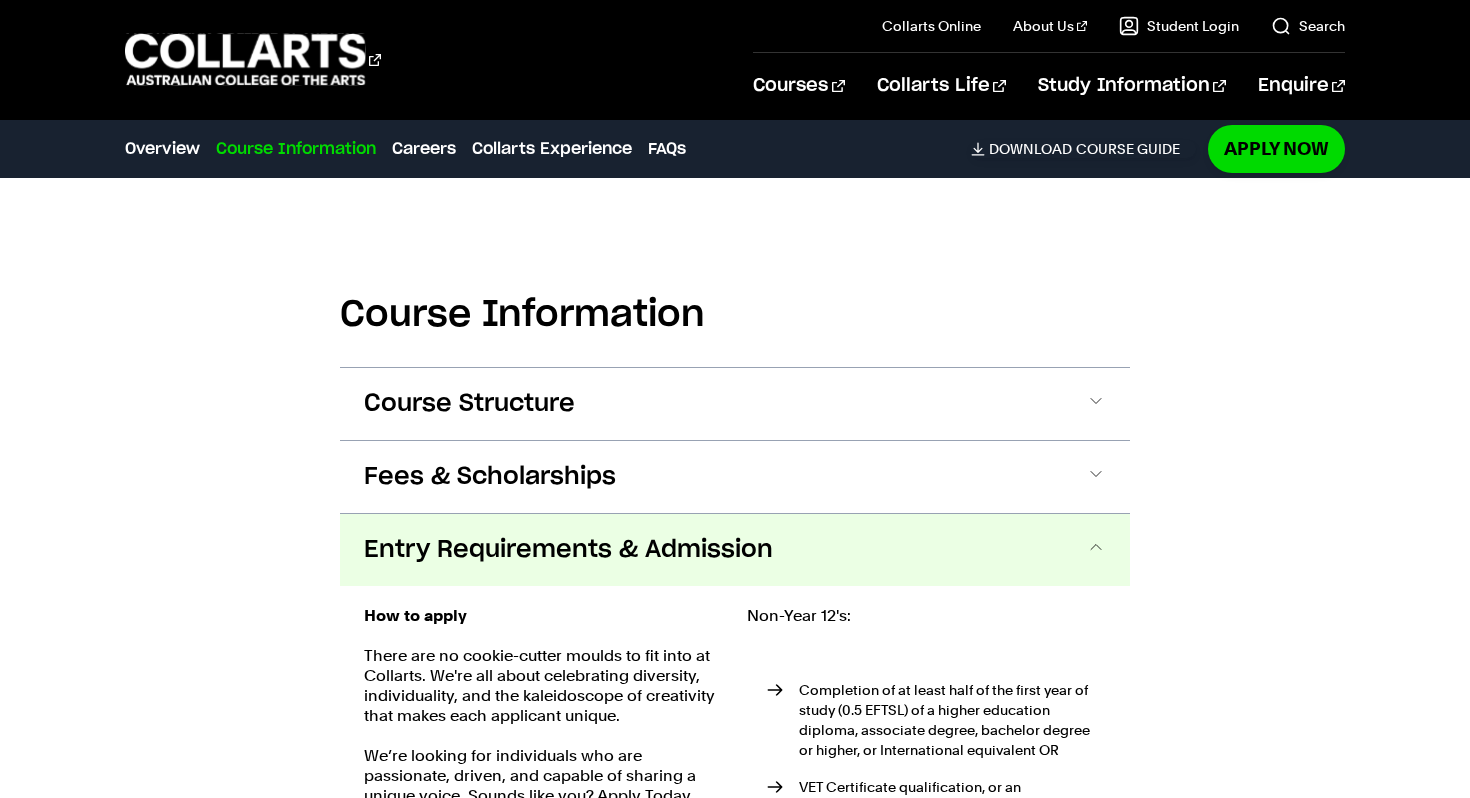click on "Entry Requirements & Admission" at bounding box center (568, 550) 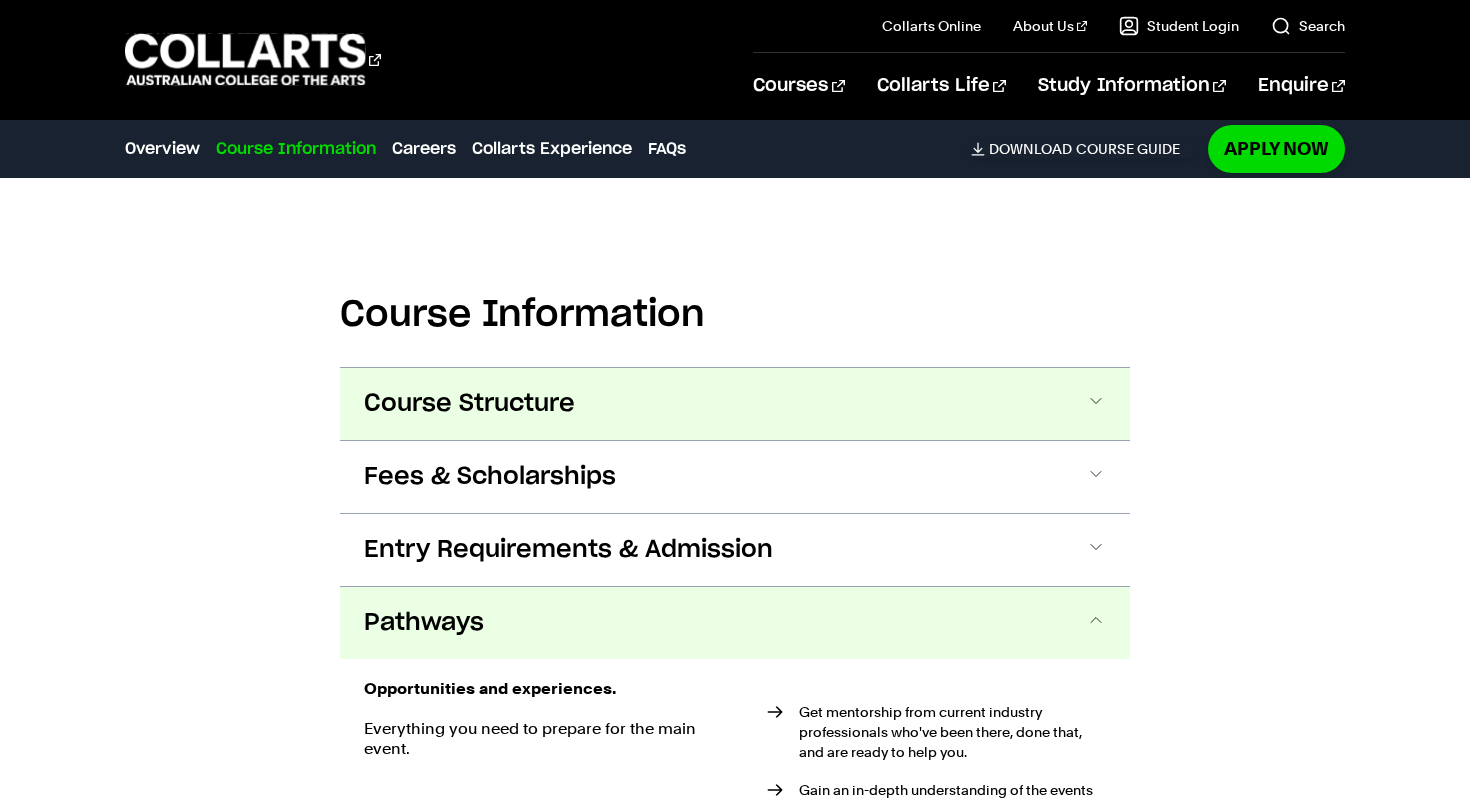 click on "Course Structure" at bounding box center [735, 404] 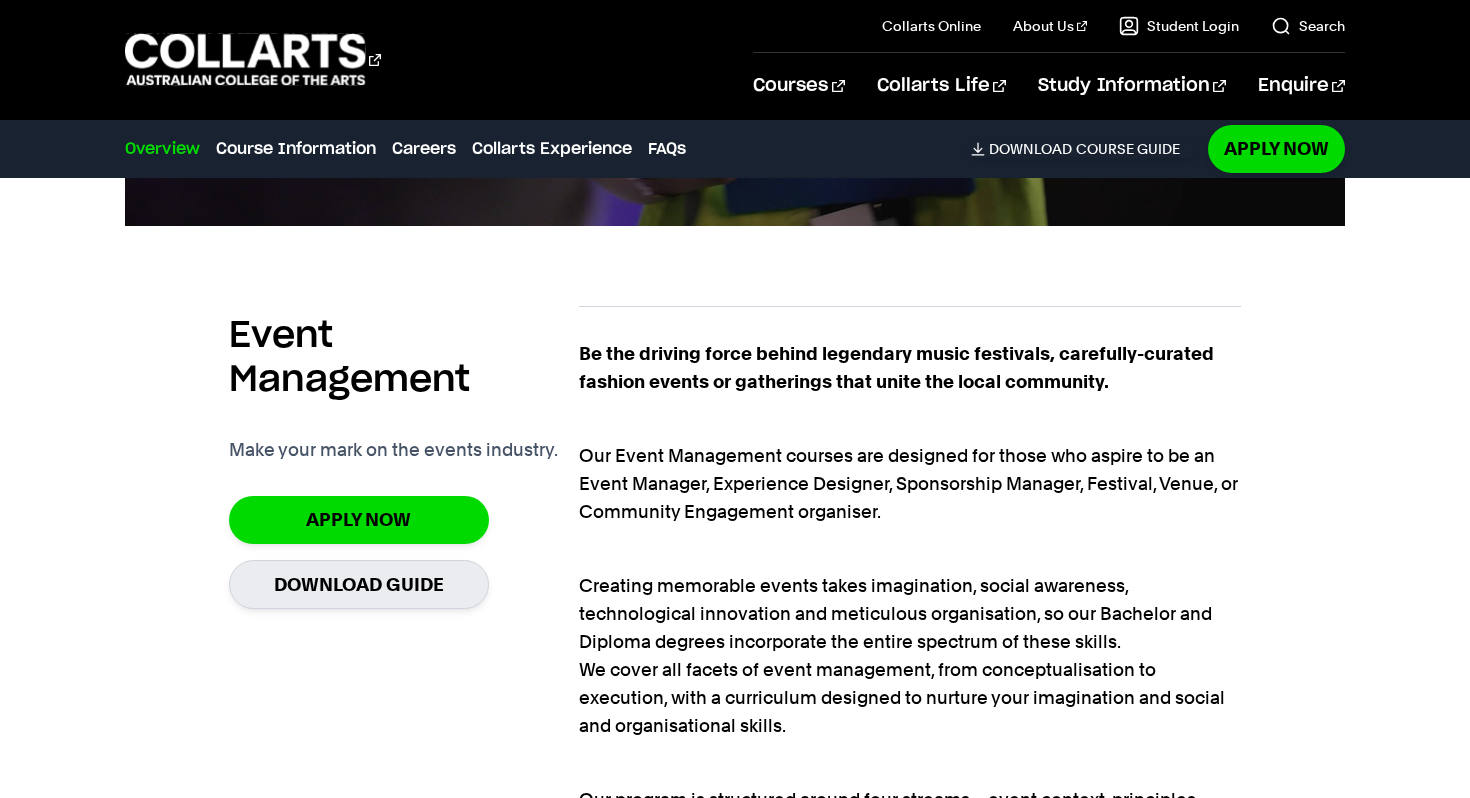 scroll, scrollTop: 952, scrollLeft: 0, axis: vertical 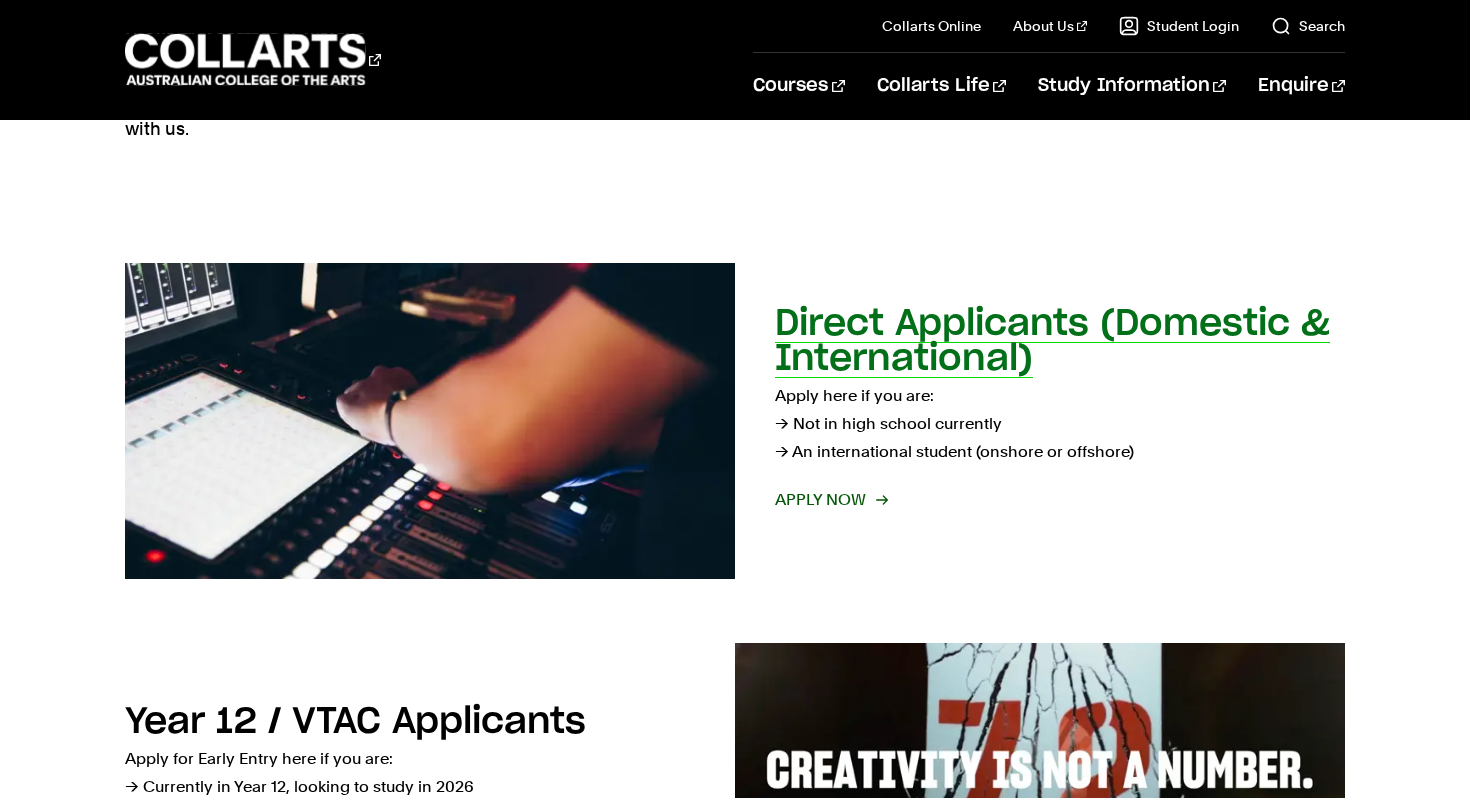 click on "Apply now" at bounding box center (830, 500) 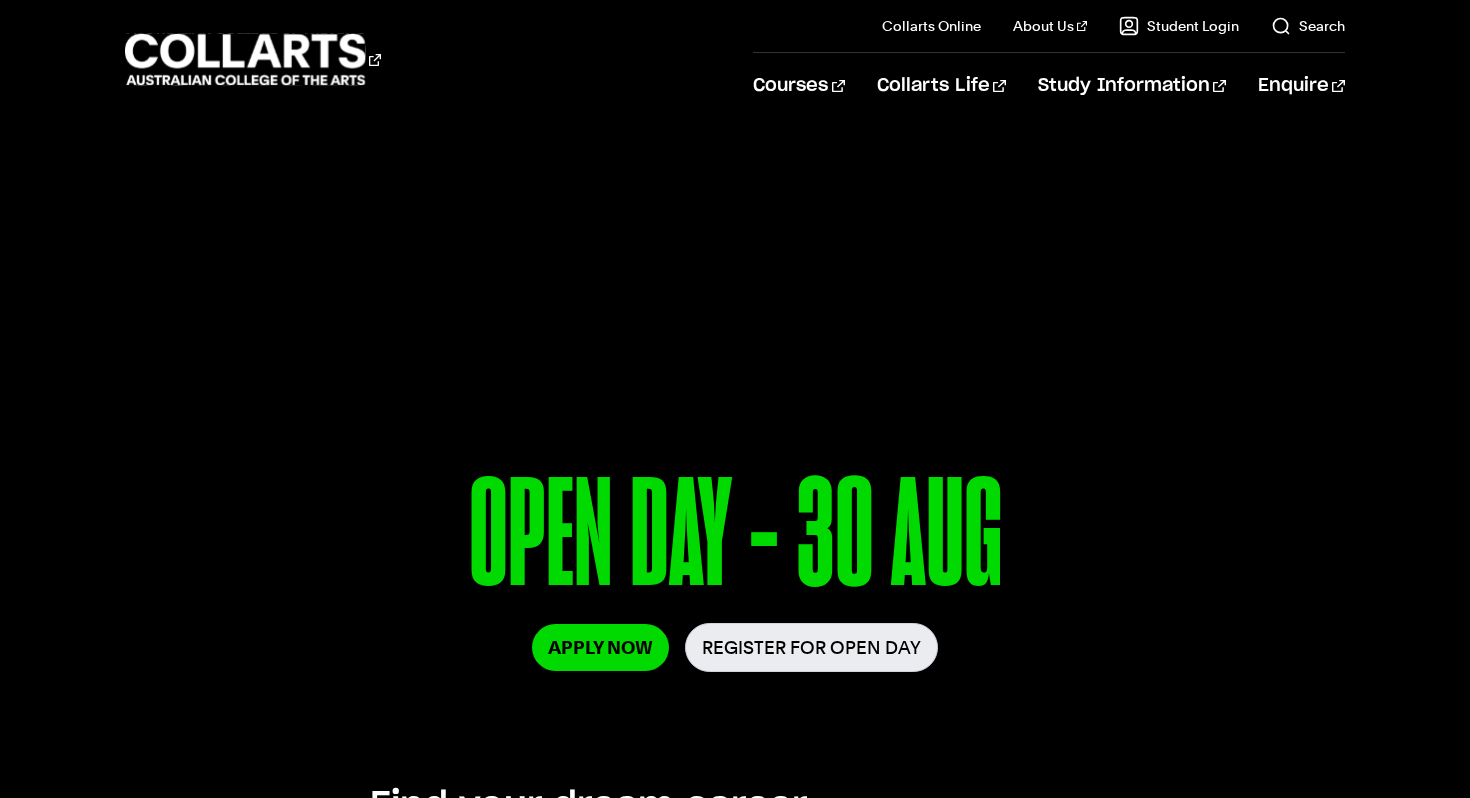 scroll, scrollTop: 0, scrollLeft: 0, axis: both 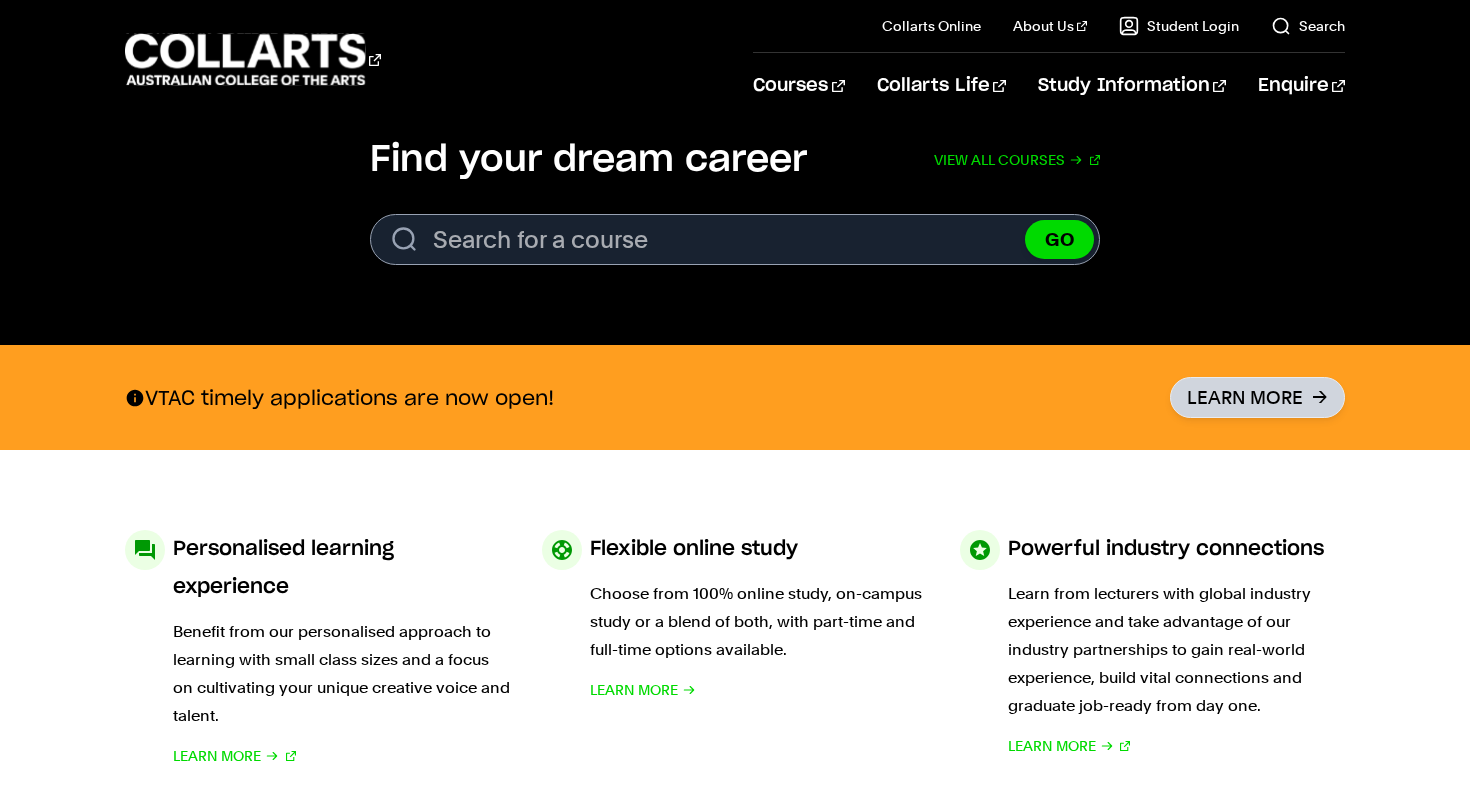 click on "Learn More" at bounding box center (1257, 397) 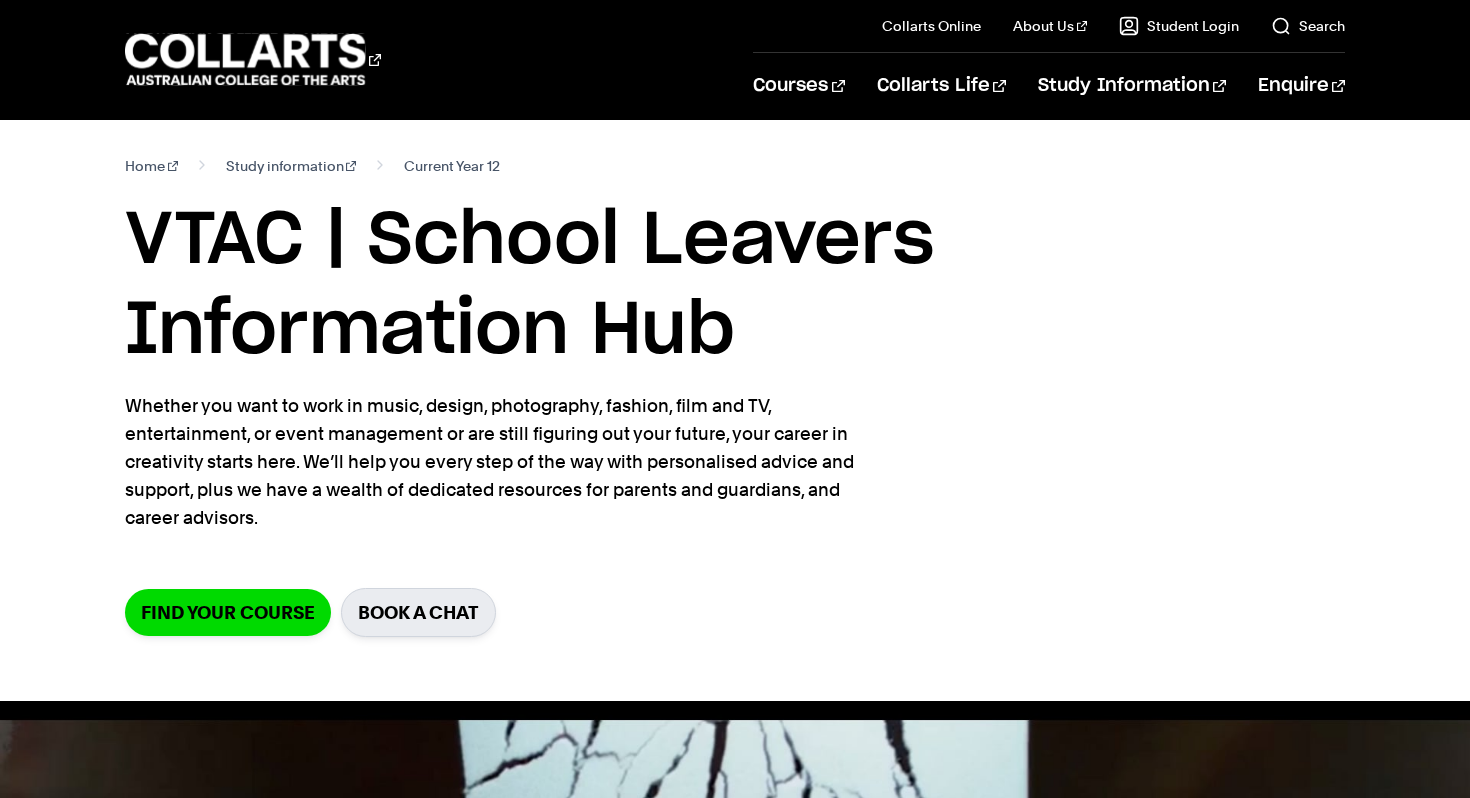 scroll, scrollTop: 0, scrollLeft: 0, axis: both 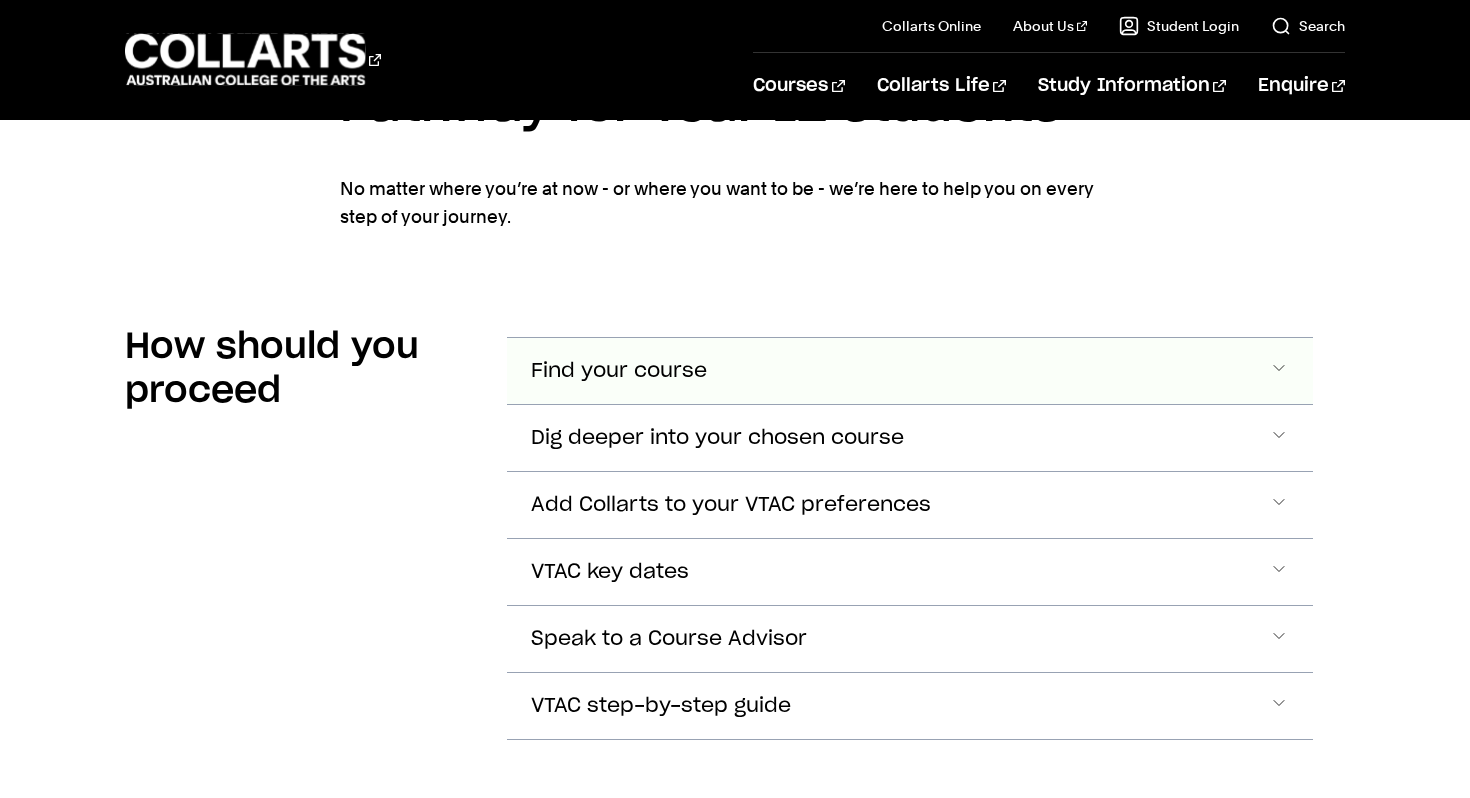 click on "Find your course" at bounding box center [910, 371] 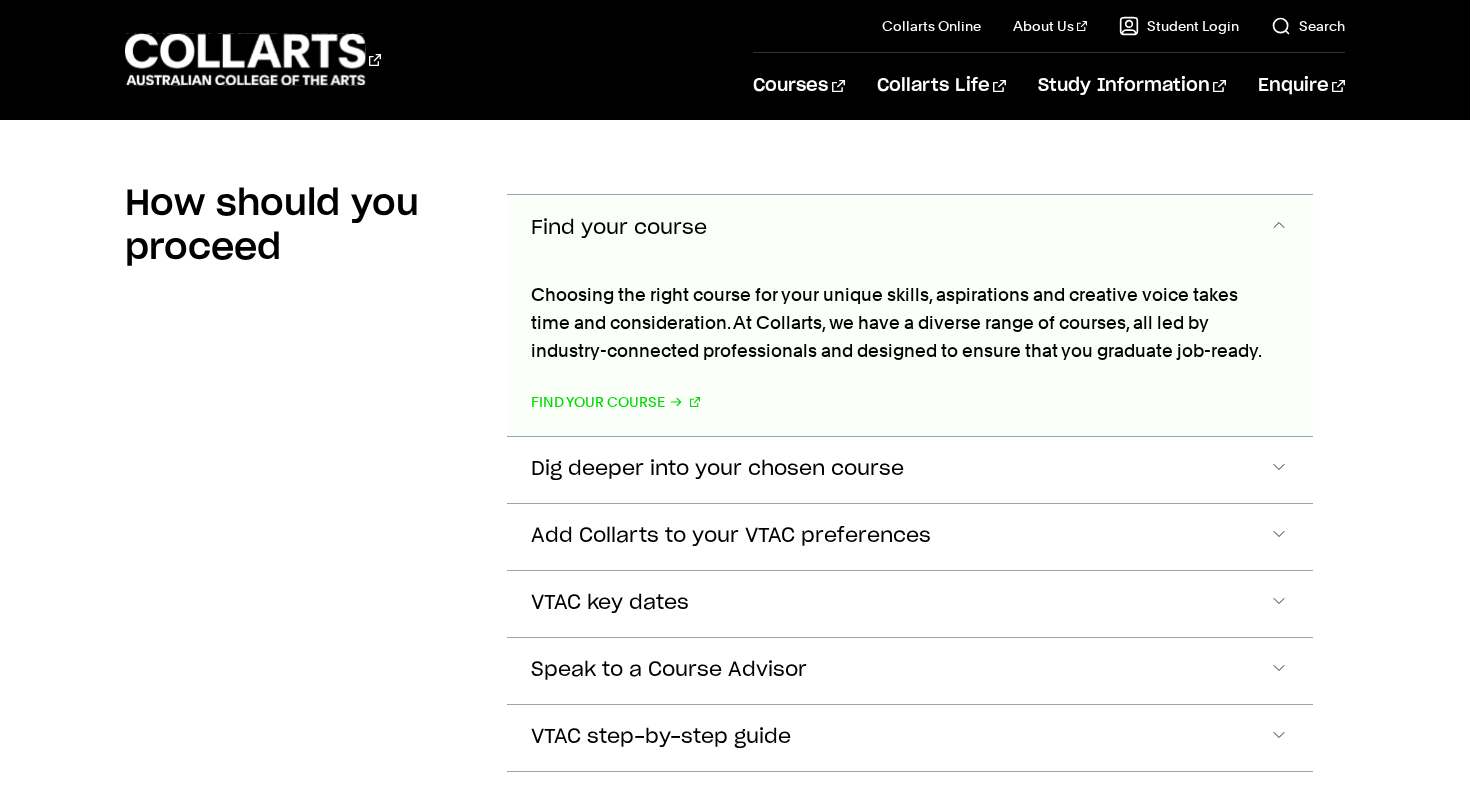 scroll, scrollTop: 1649, scrollLeft: 0, axis: vertical 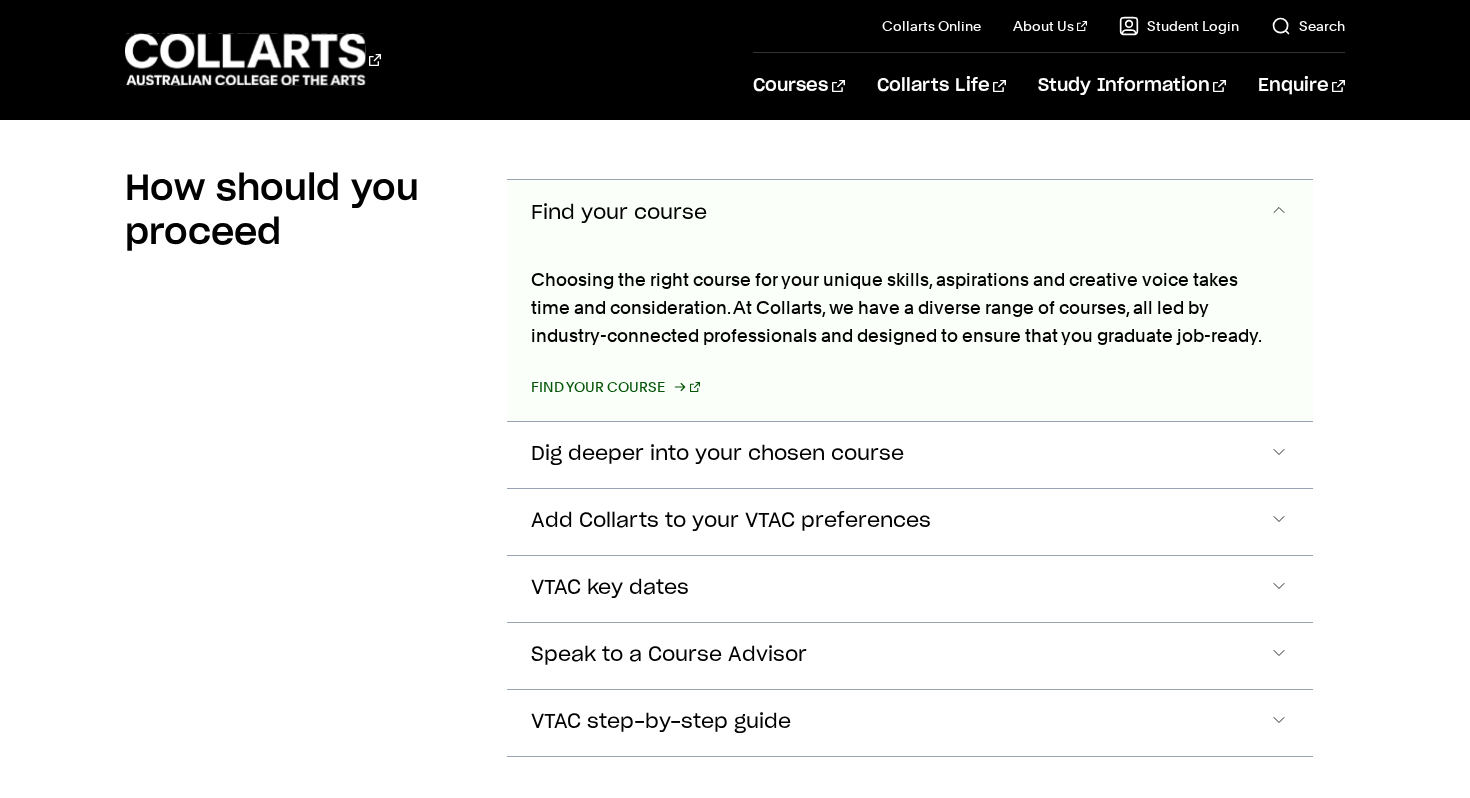 click on "Find your course" at bounding box center (615, 387) 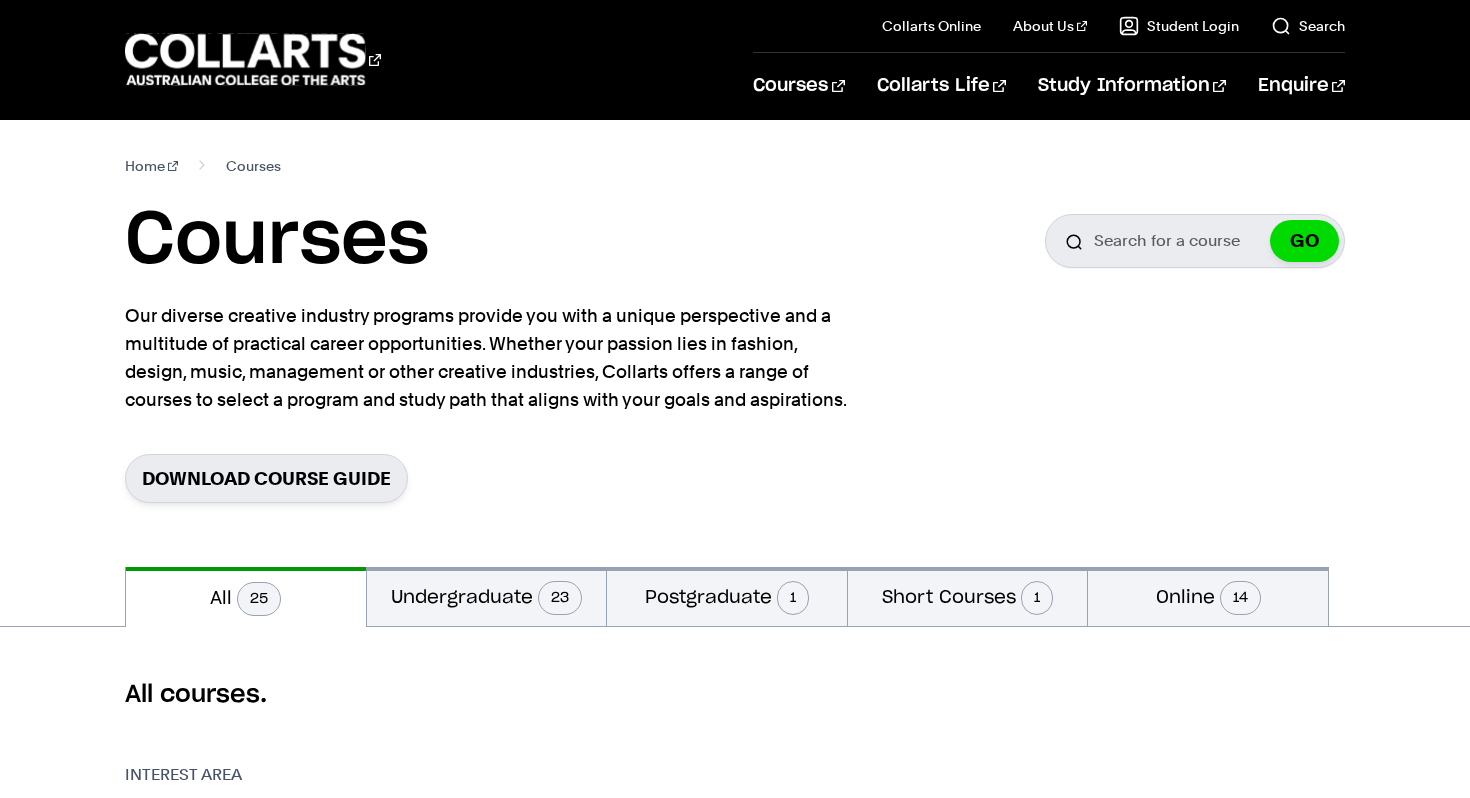 scroll, scrollTop: 0, scrollLeft: 0, axis: both 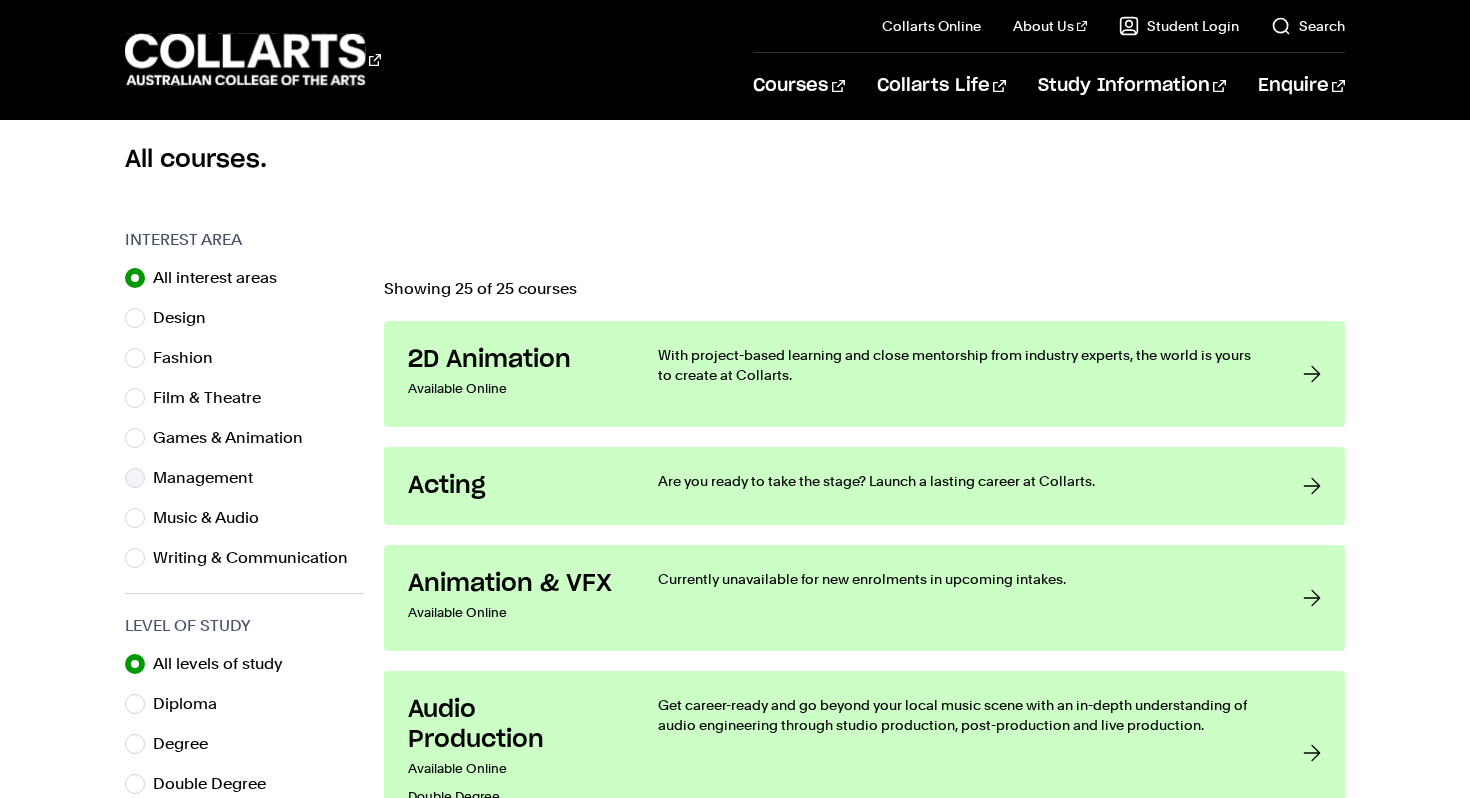 click on "Management" at bounding box center [211, 478] 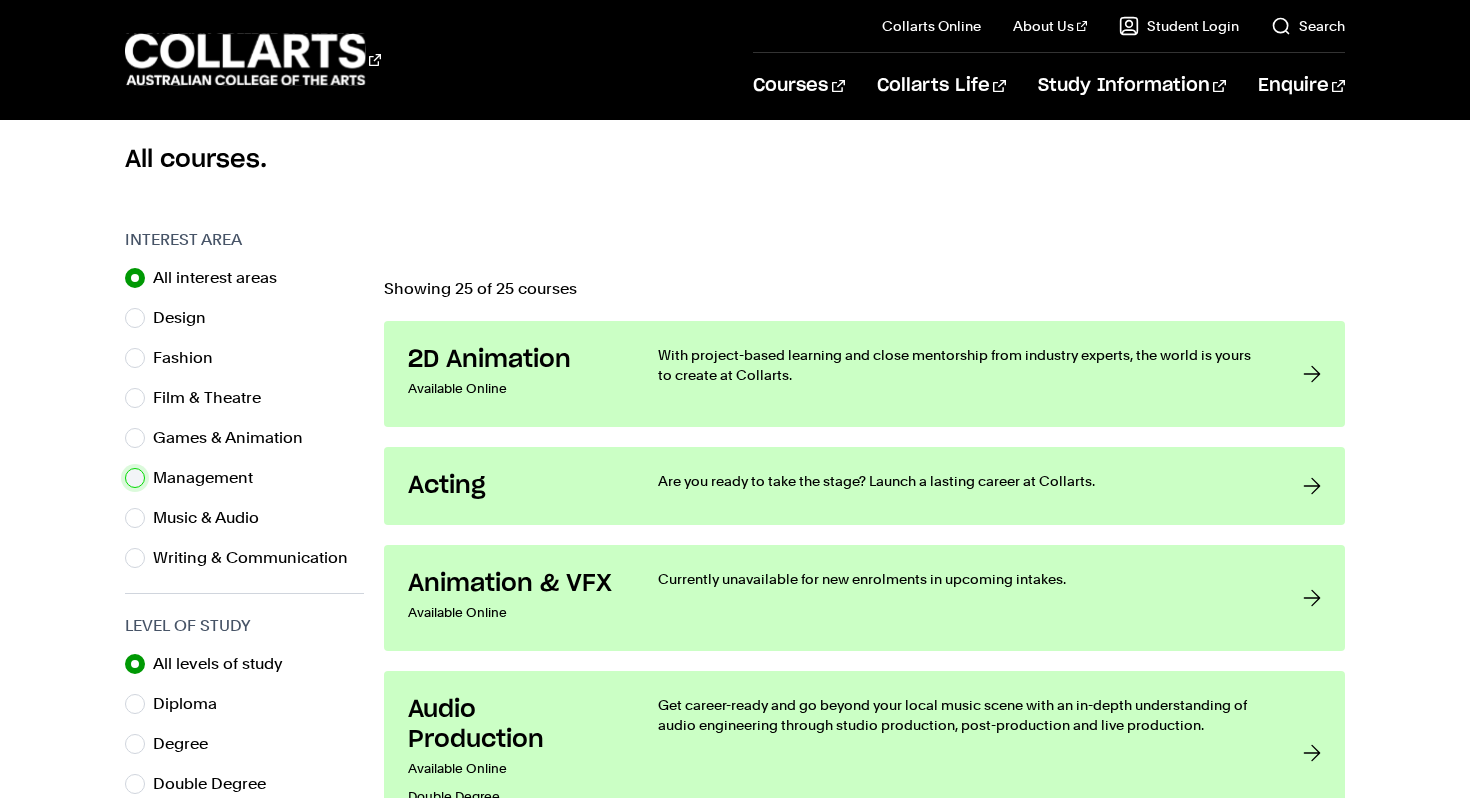 radio on "true" 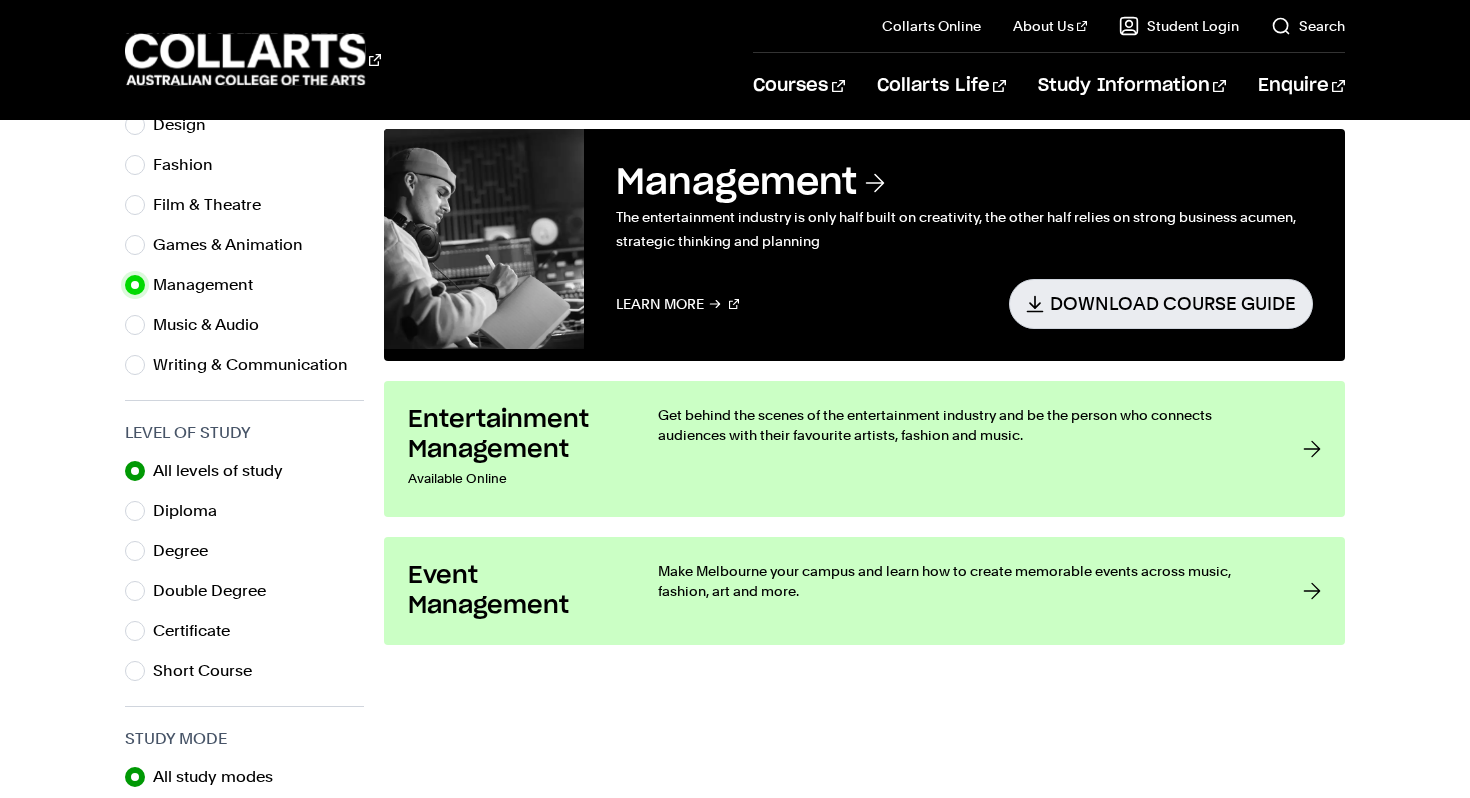 scroll, scrollTop: 708, scrollLeft: 0, axis: vertical 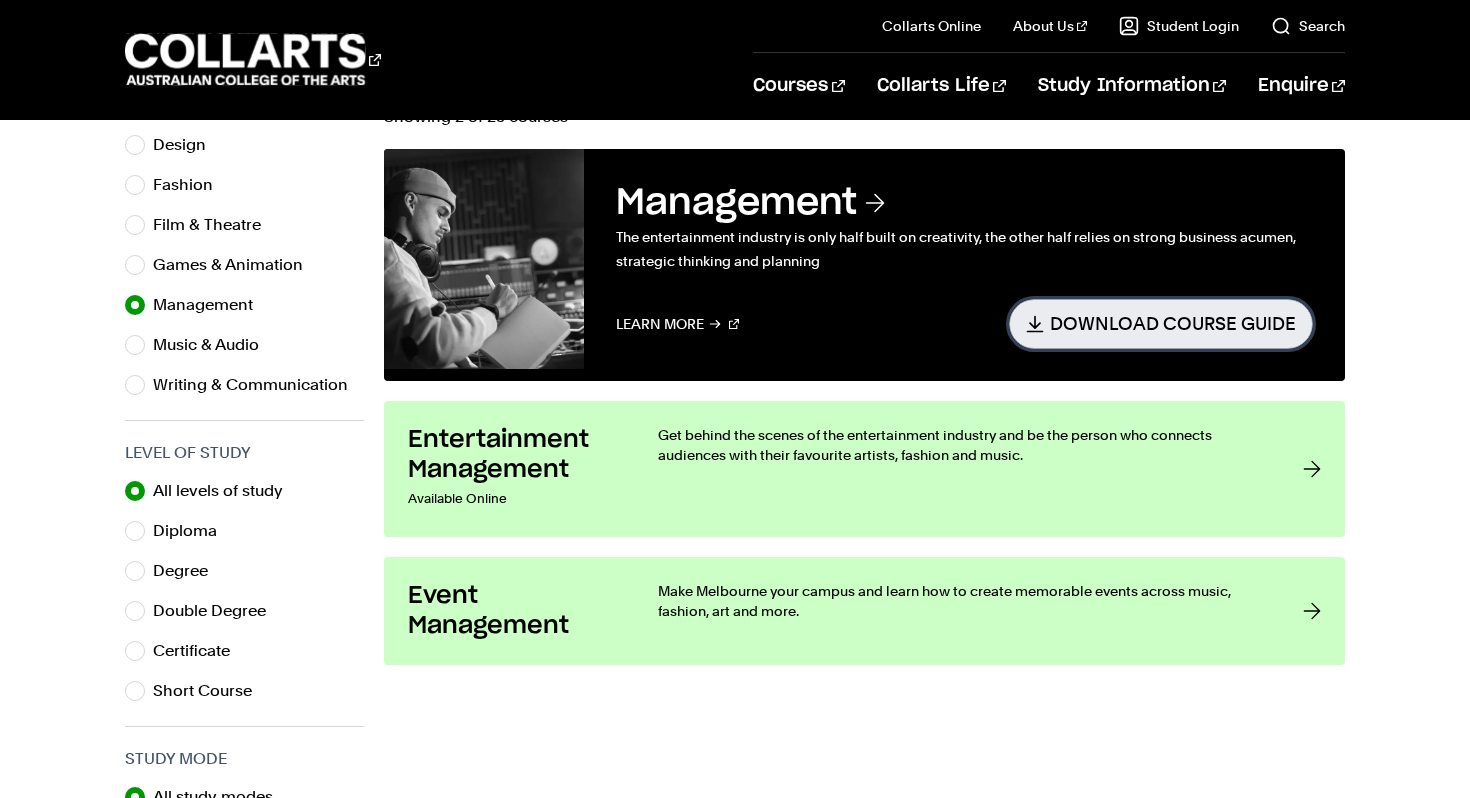 click on "Download Course Guide" at bounding box center [1161, 323] 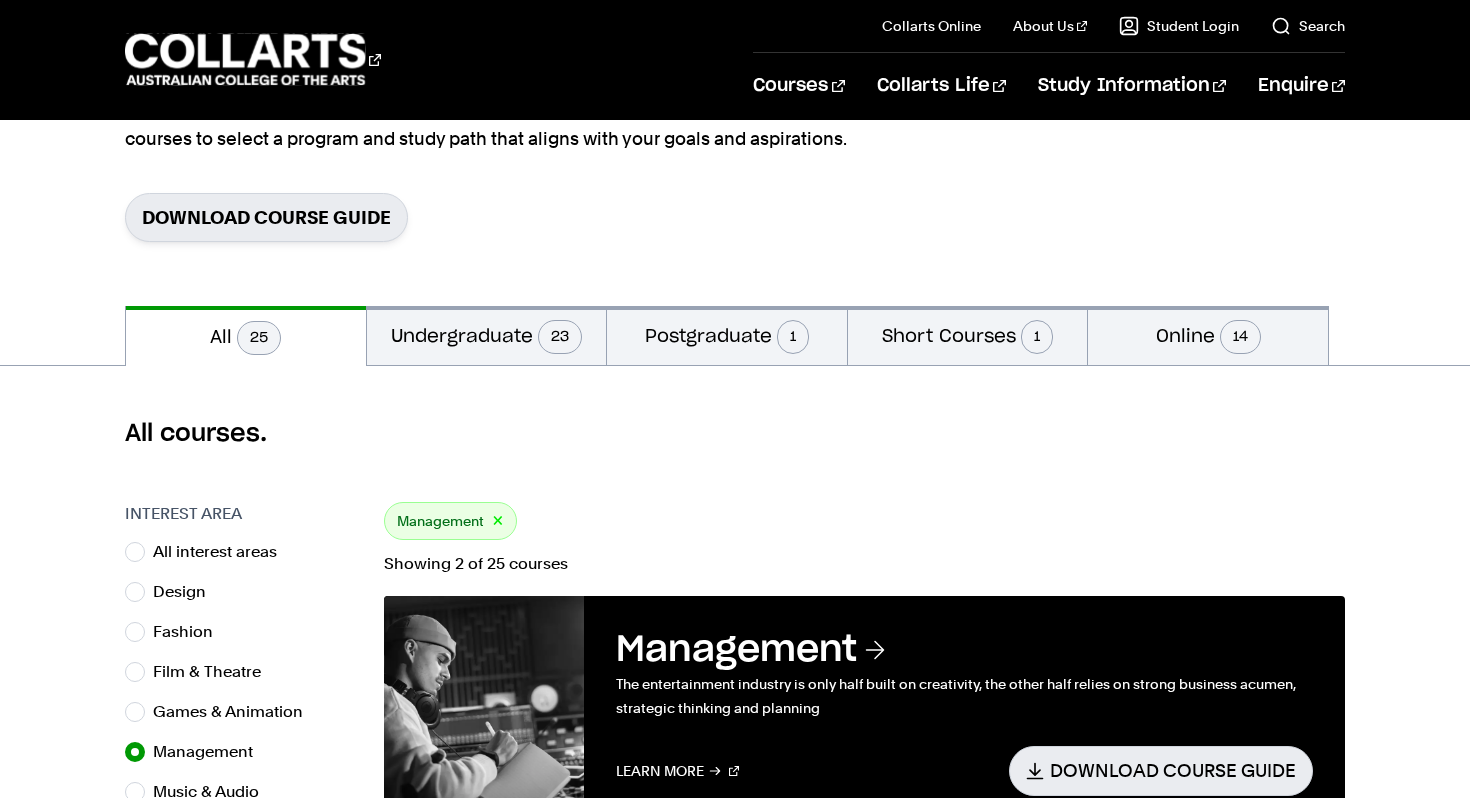 scroll, scrollTop: 0, scrollLeft: 0, axis: both 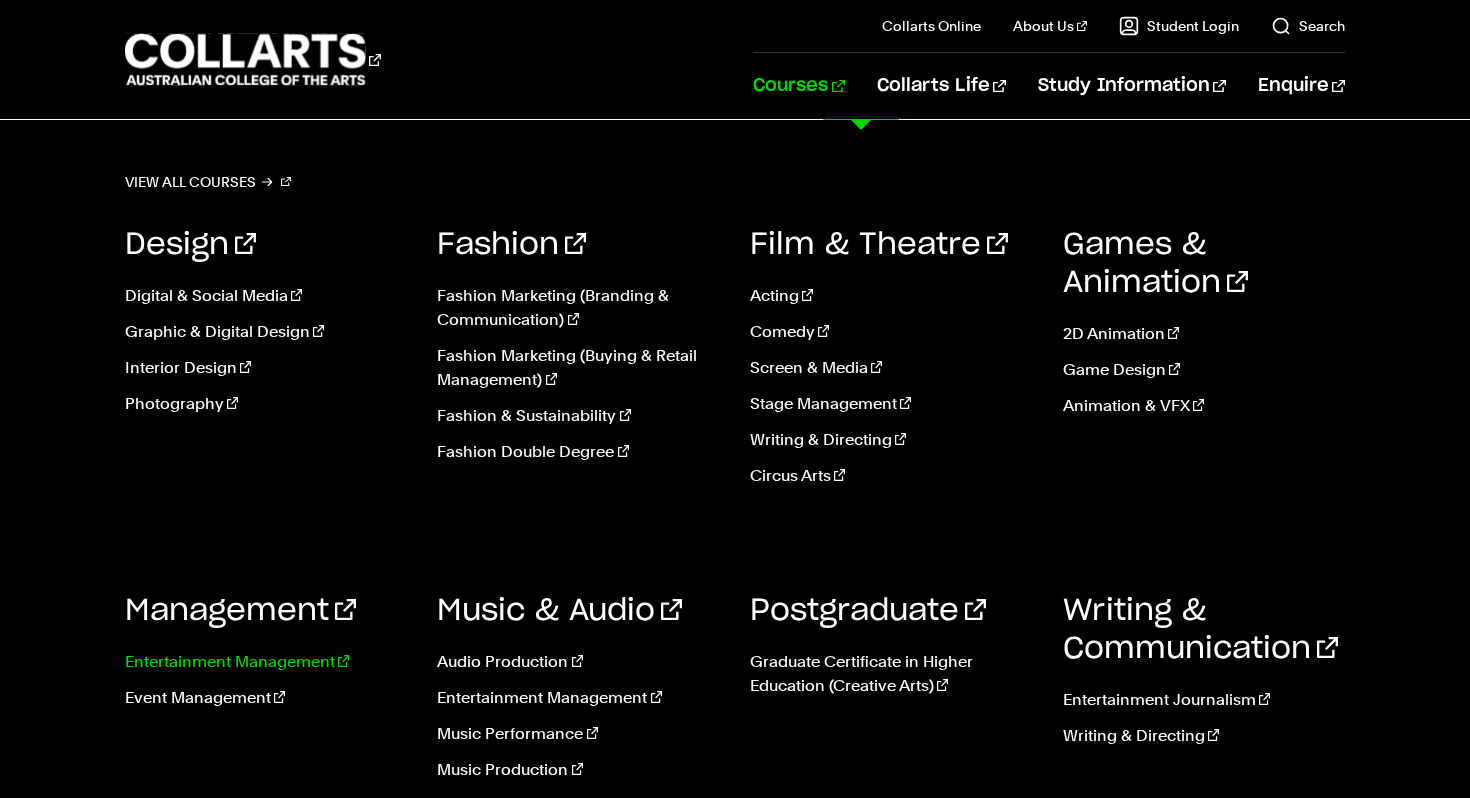 click on "Entertainment Management" at bounding box center [266, 662] 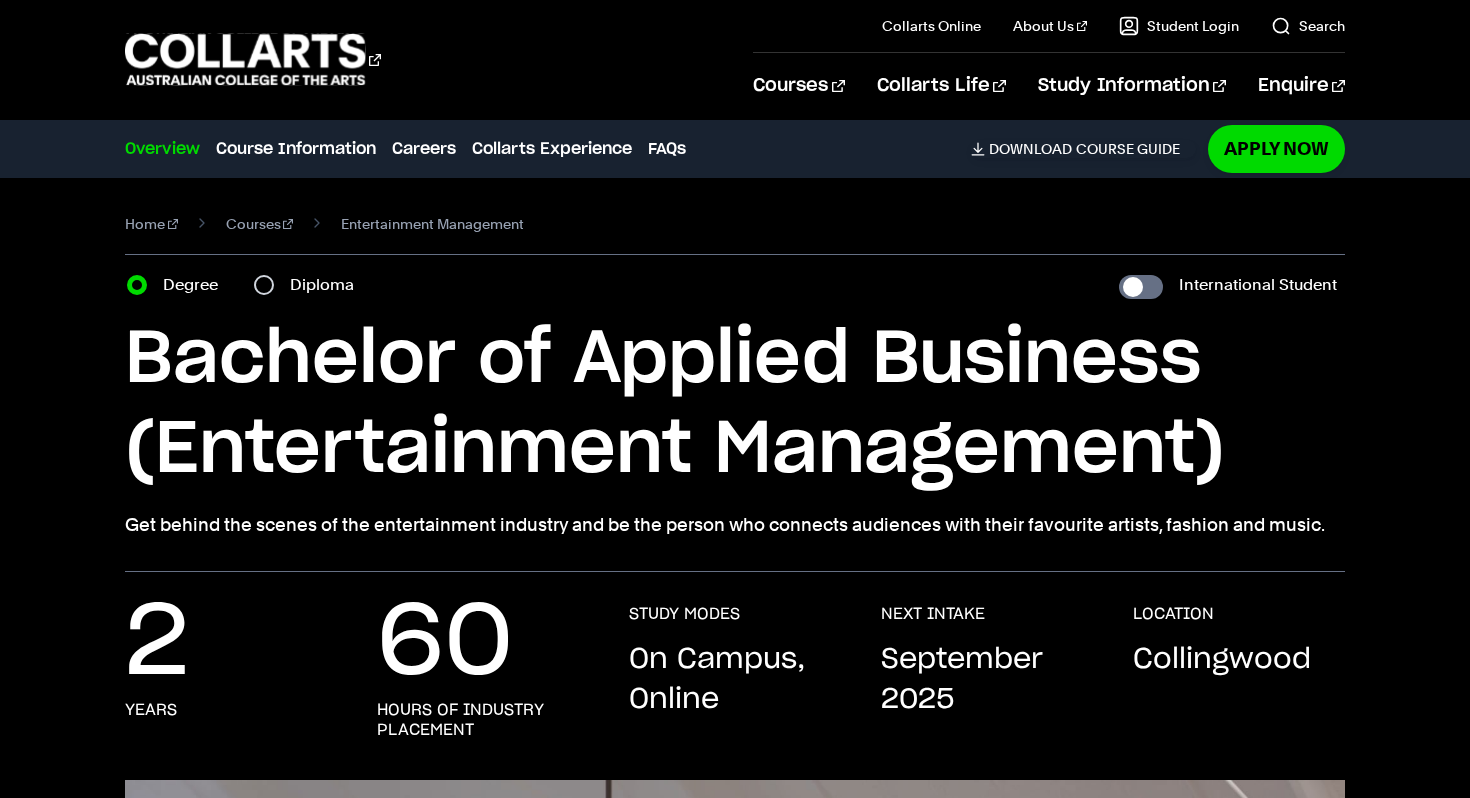 scroll, scrollTop: 0, scrollLeft: 0, axis: both 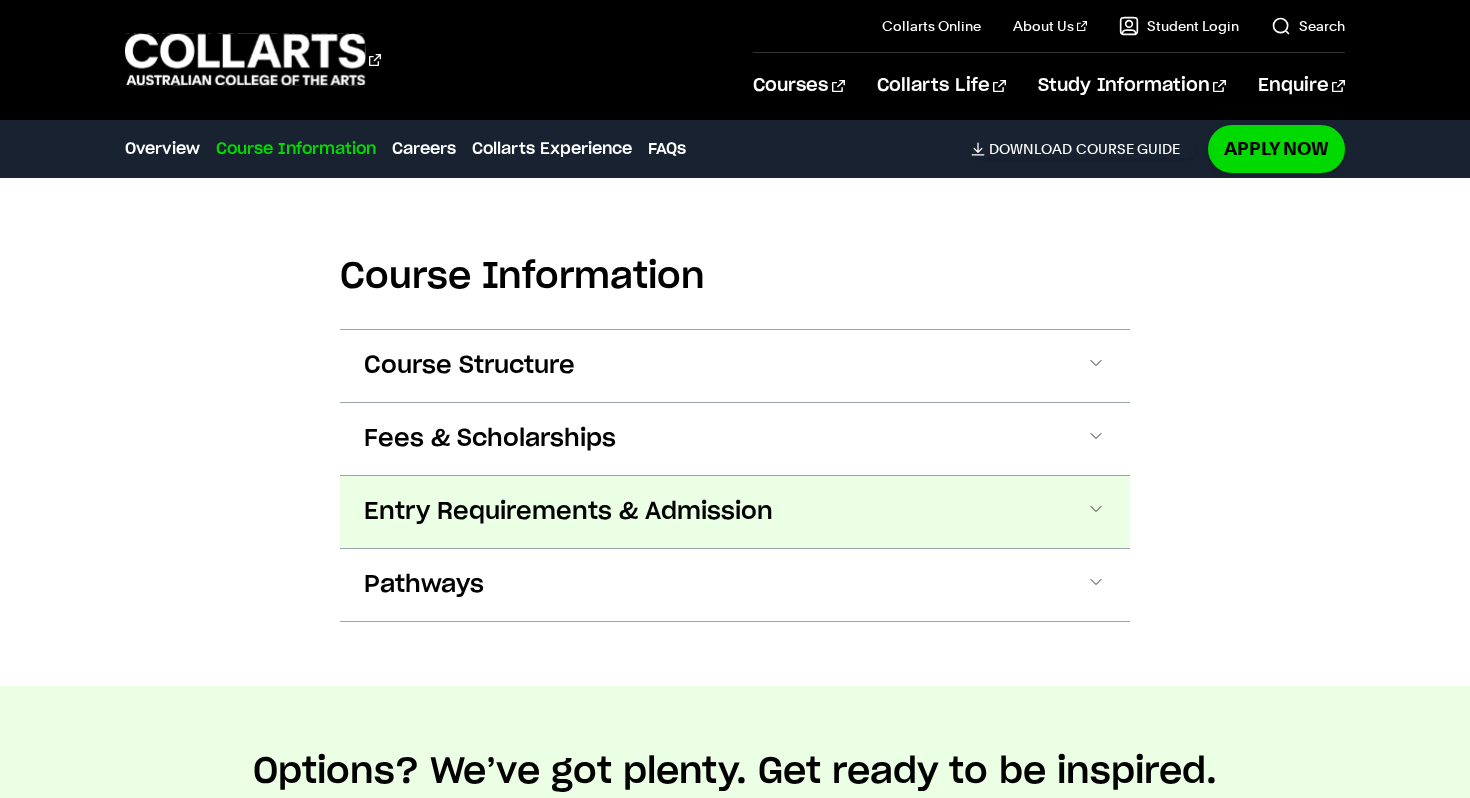 click on "Entry Requirements & Admission" at bounding box center [568, 512] 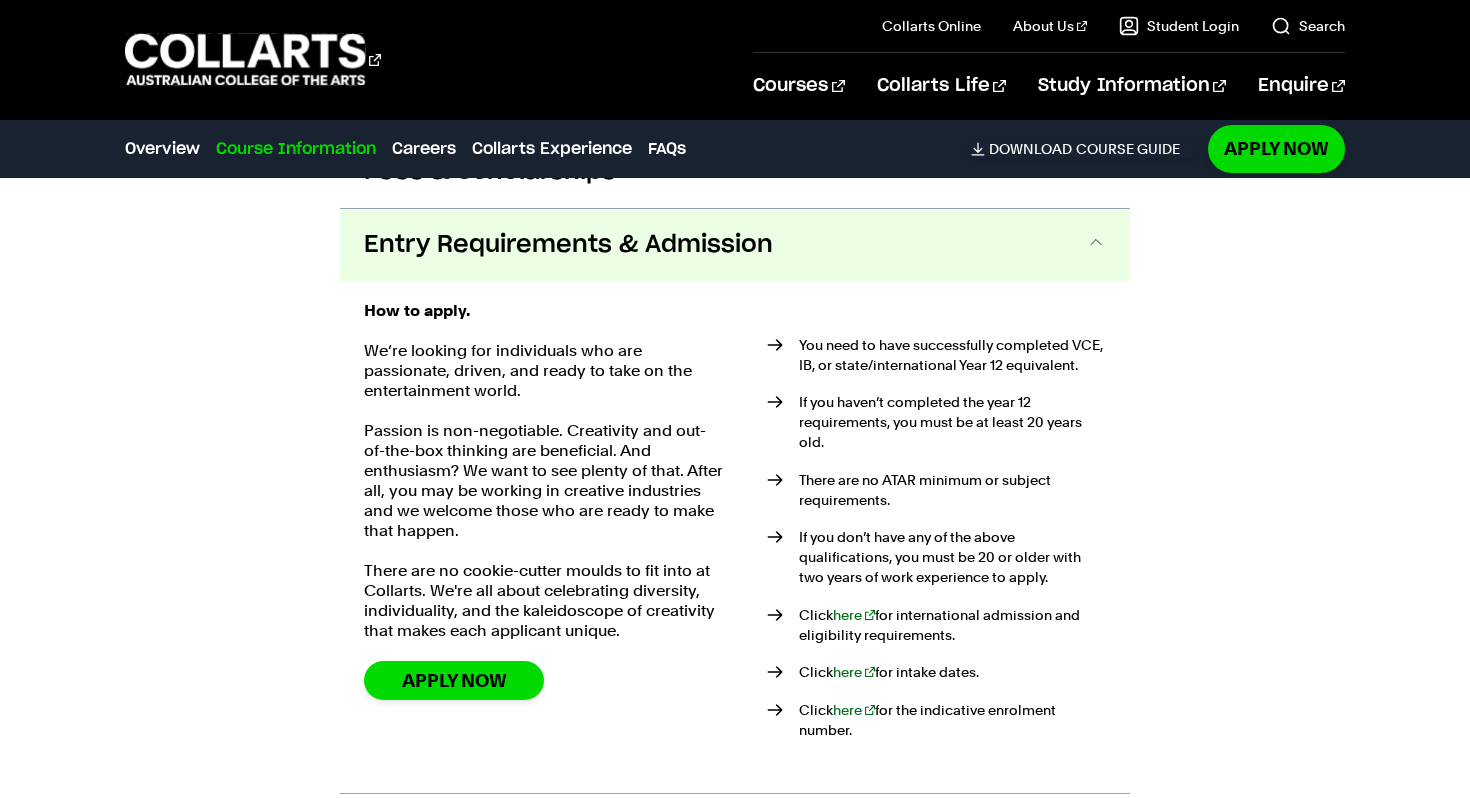 scroll, scrollTop: 3079, scrollLeft: 0, axis: vertical 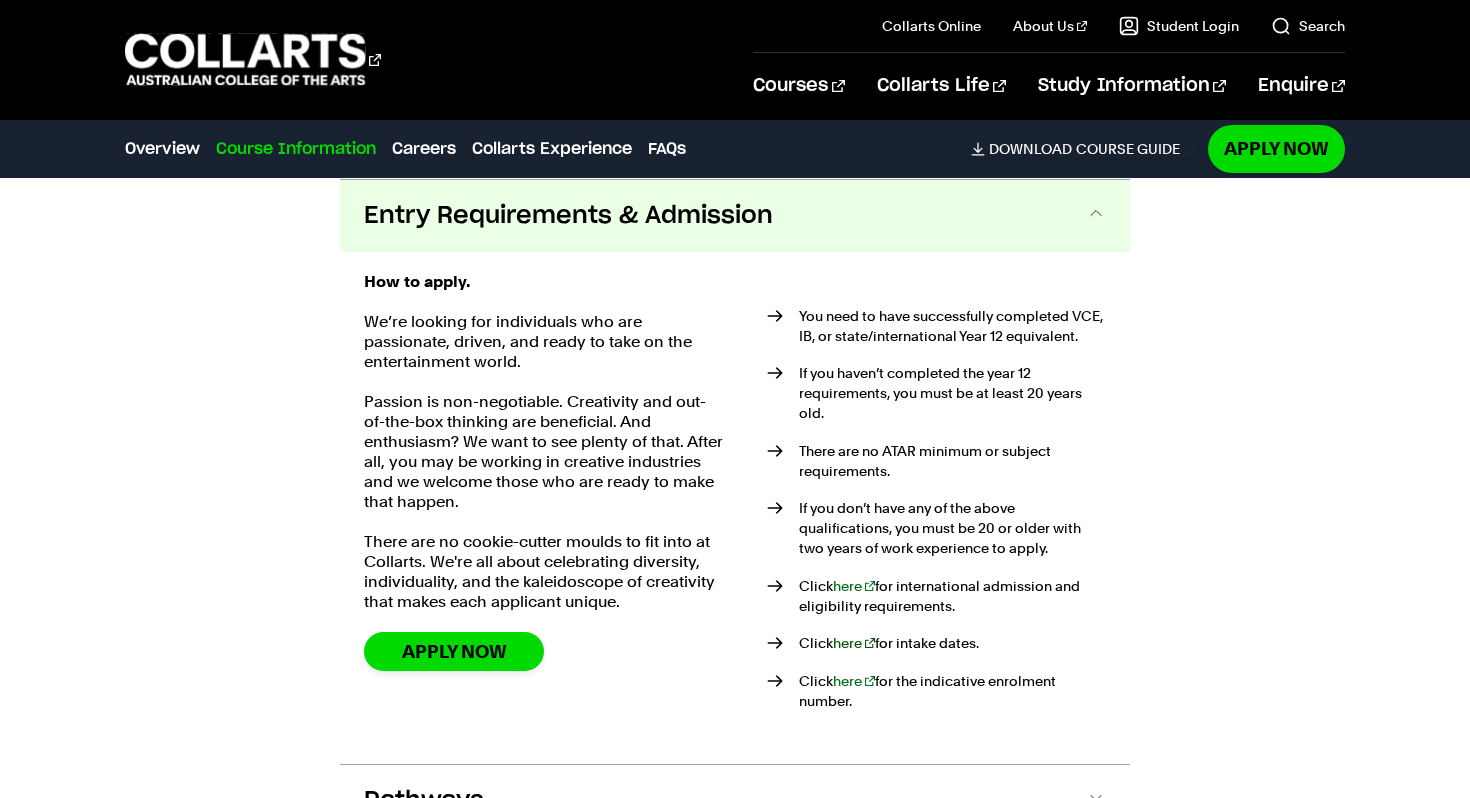 click on "here" at bounding box center [854, 643] 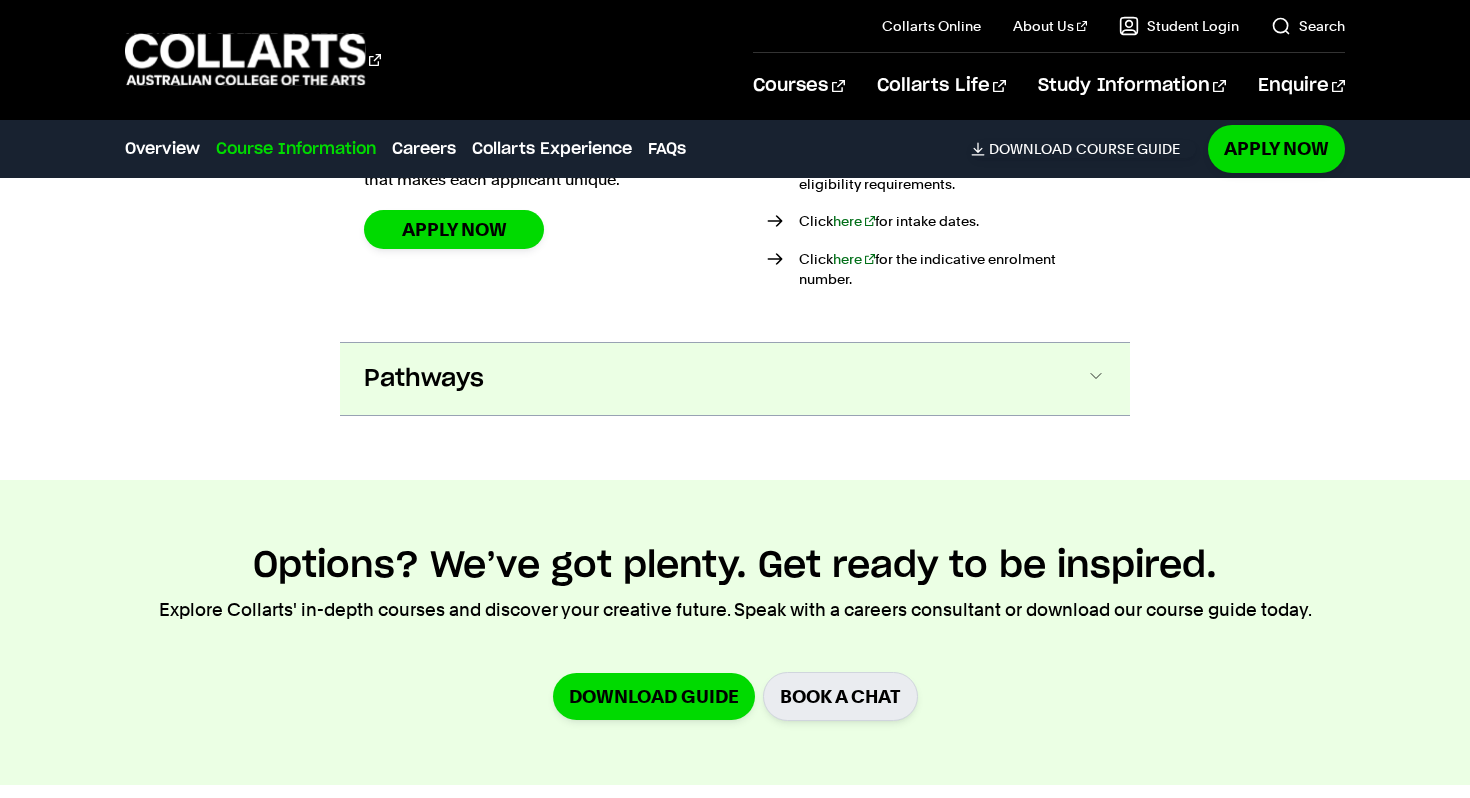 click on "Pathways" at bounding box center [735, 379] 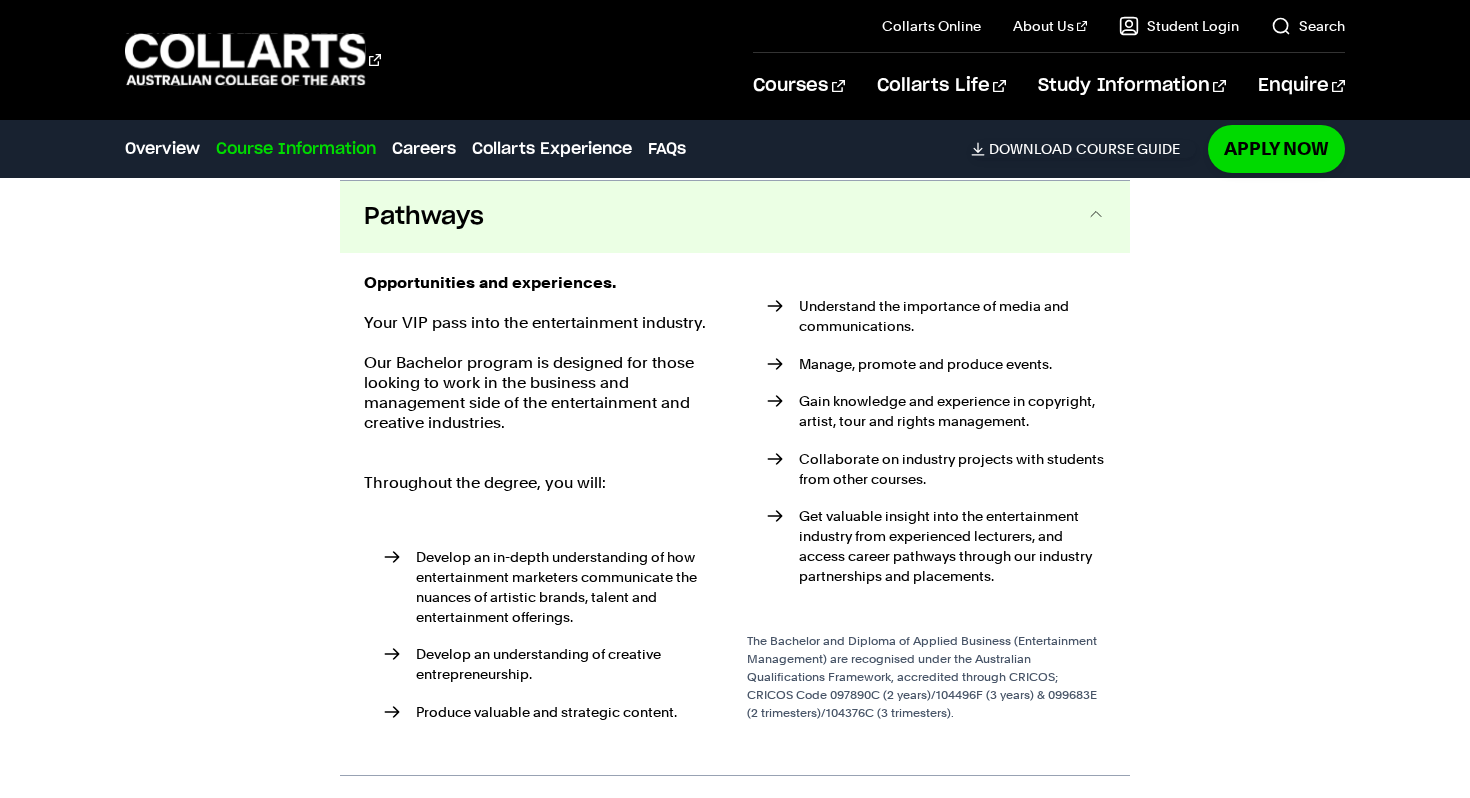 scroll, scrollTop: 3661, scrollLeft: 0, axis: vertical 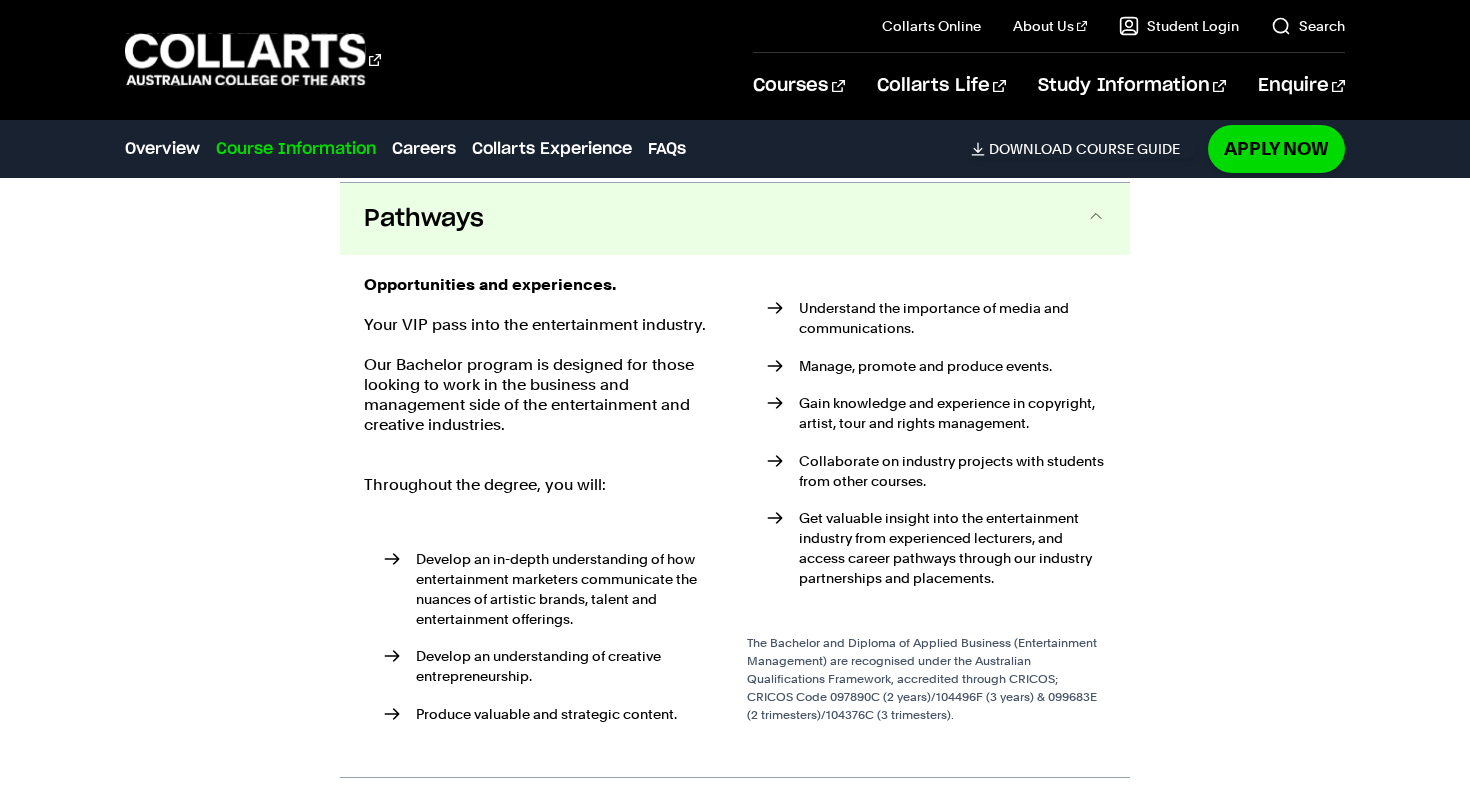 click on "Pathways" at bounding box center (735, 219) 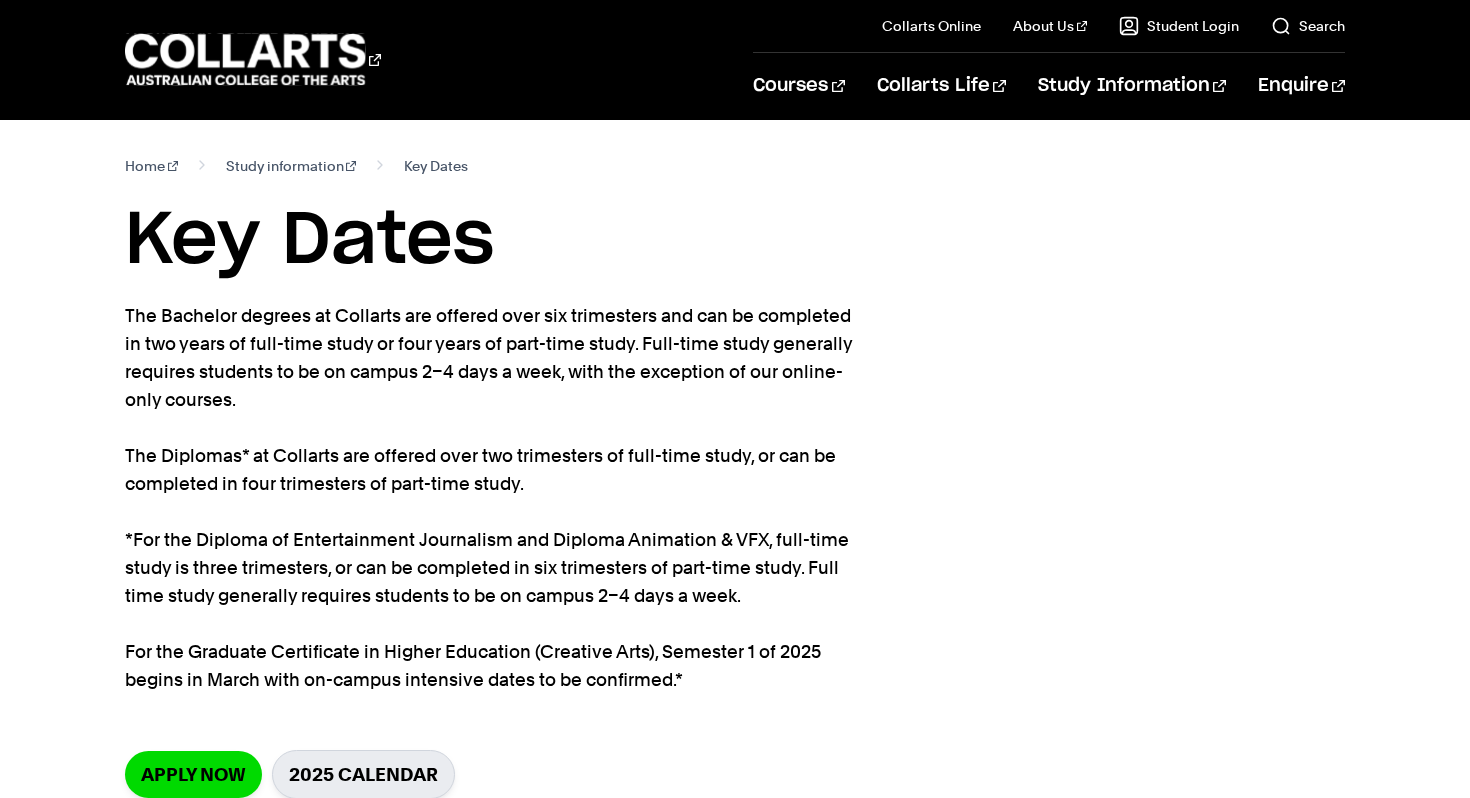 scroll, scrollTop: 0, scrollLeft: 0, axis: both 